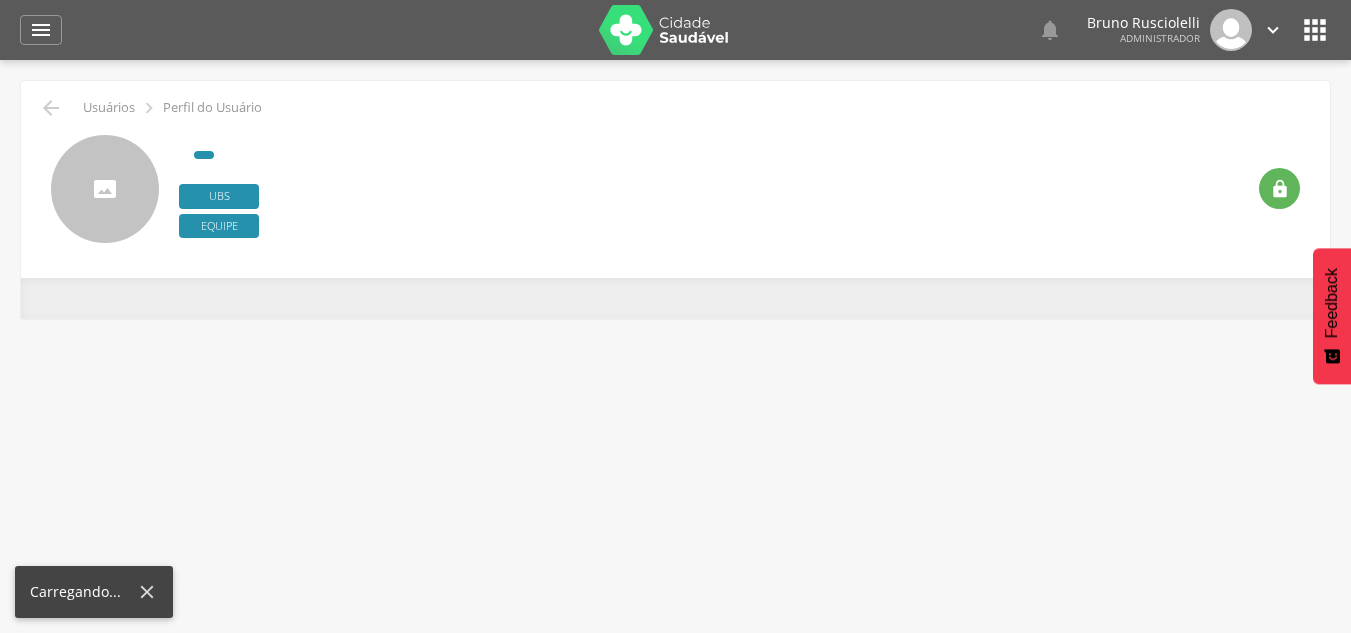 scroll, scrollTop: 0, scrollLeft: 0, axis: both 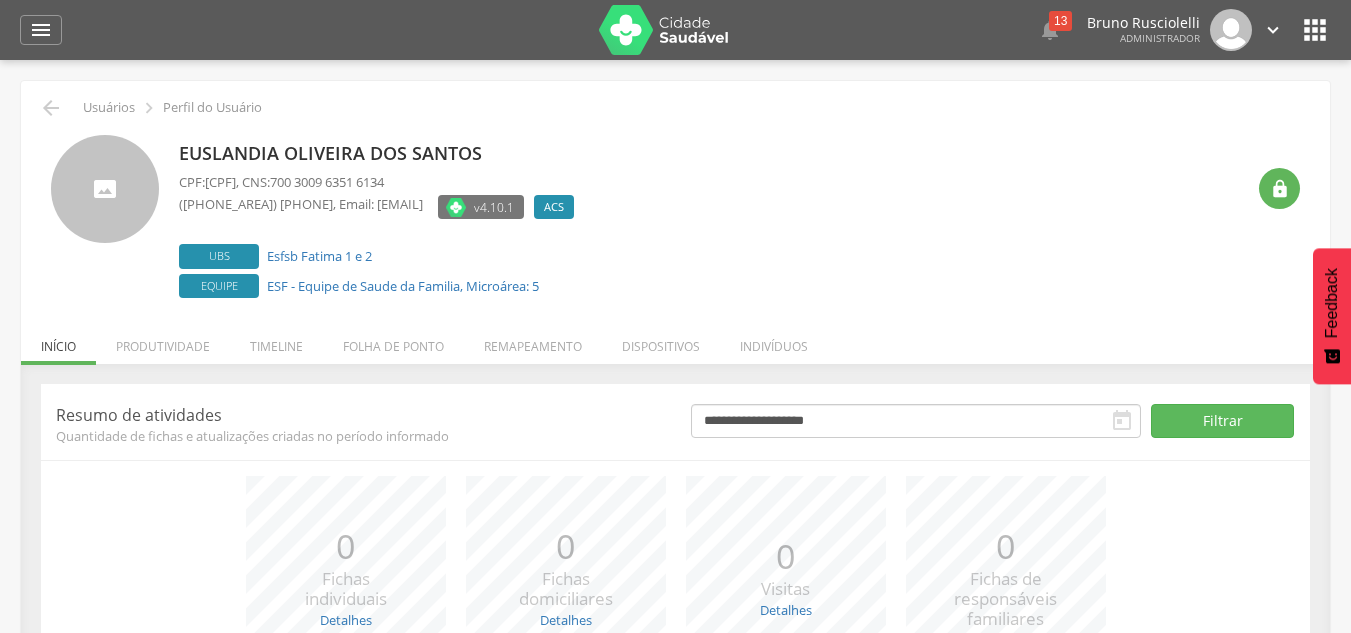 click on "[FIRST] [LAST]
CPF:  [CPF] , CNS:  [CNS]
([PHONE_AREA]) [PHONE] , Email: [EMAIL]
v4.10.1
ACS
Desativado
Ubs Esfsb Fatima 1 e 2 Equipe ESF - Equipe de Saude da Familia, Microárea: 5
" at bounding box center [675, 219] 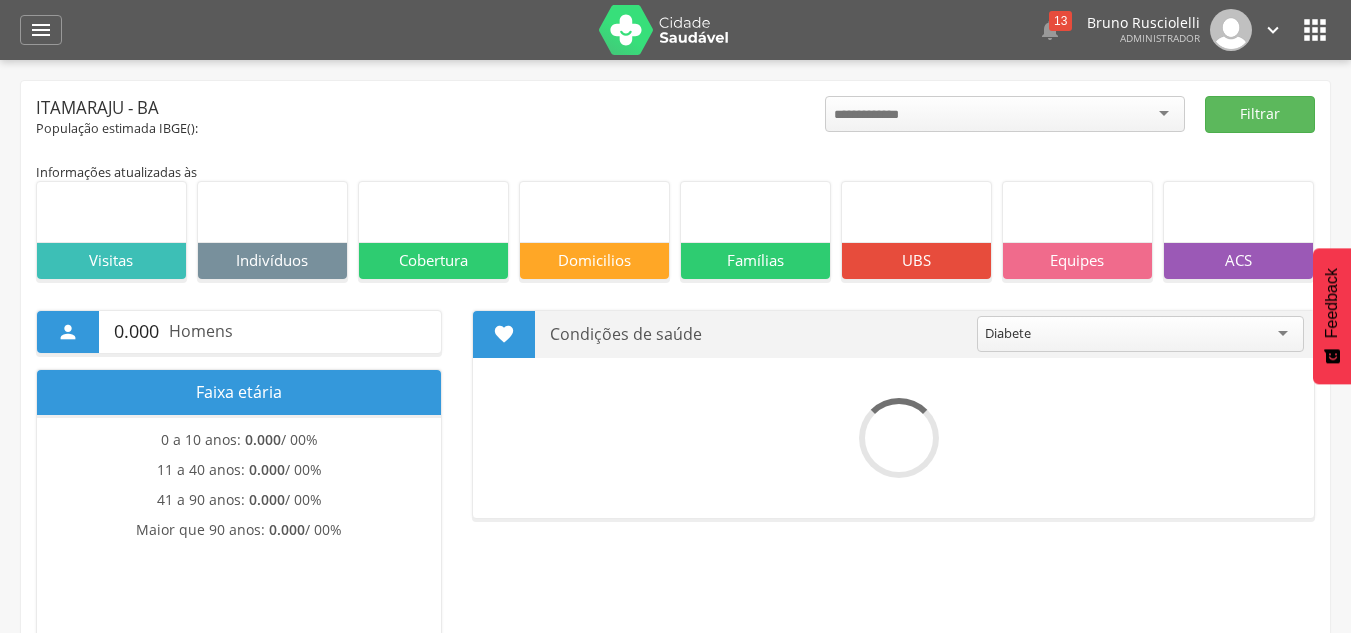 scroll, scrollTop: 0, scrollLeft: 0, axis: both 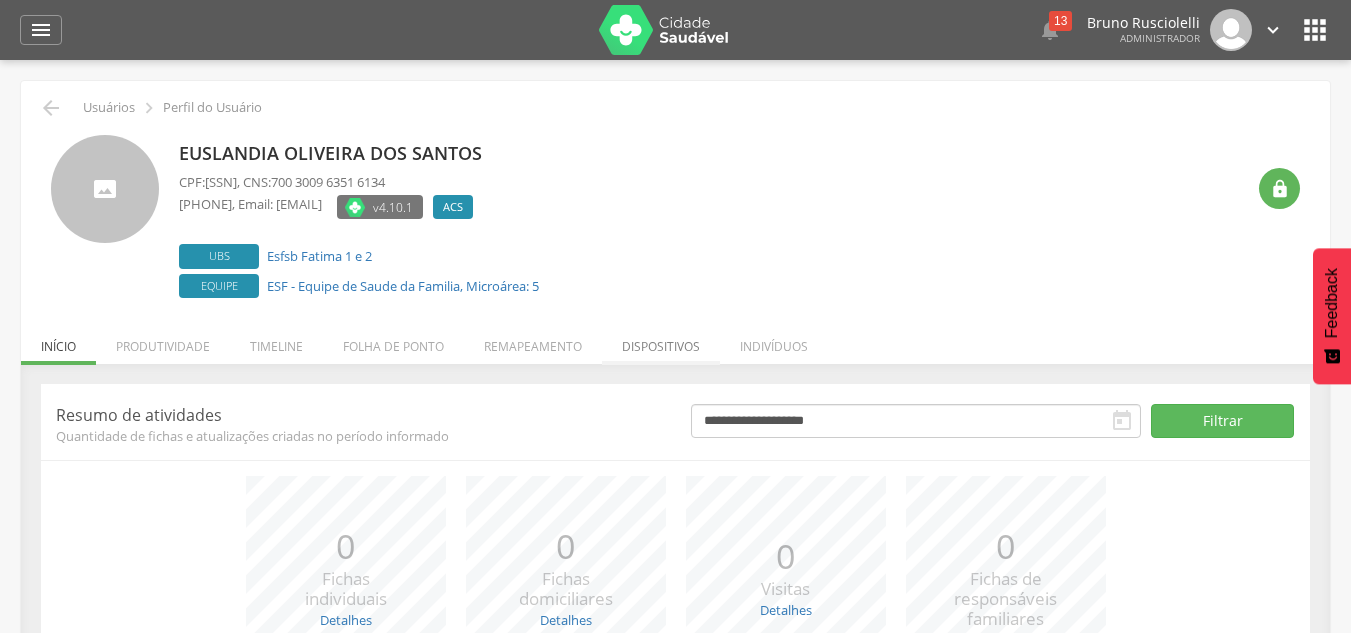 click on "Dispositivos" at bounding box center (661, 341) 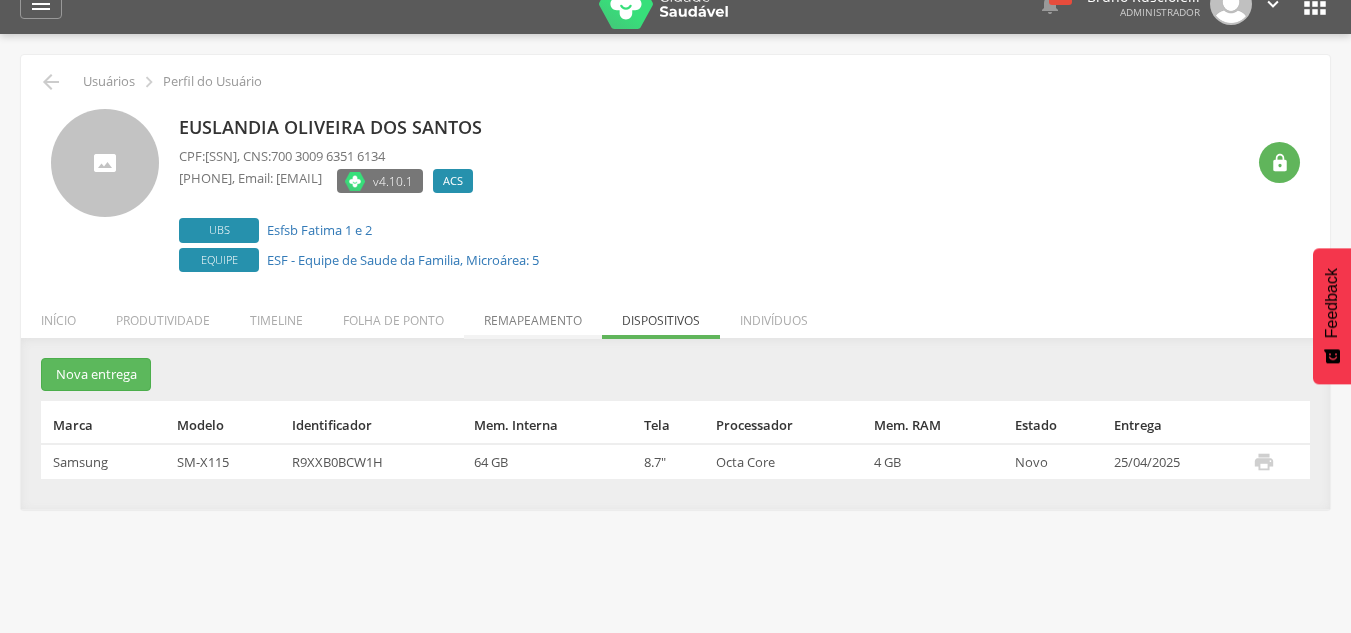 scroll, scrollTop: 60, scrollLeft: 0, axis: vertical 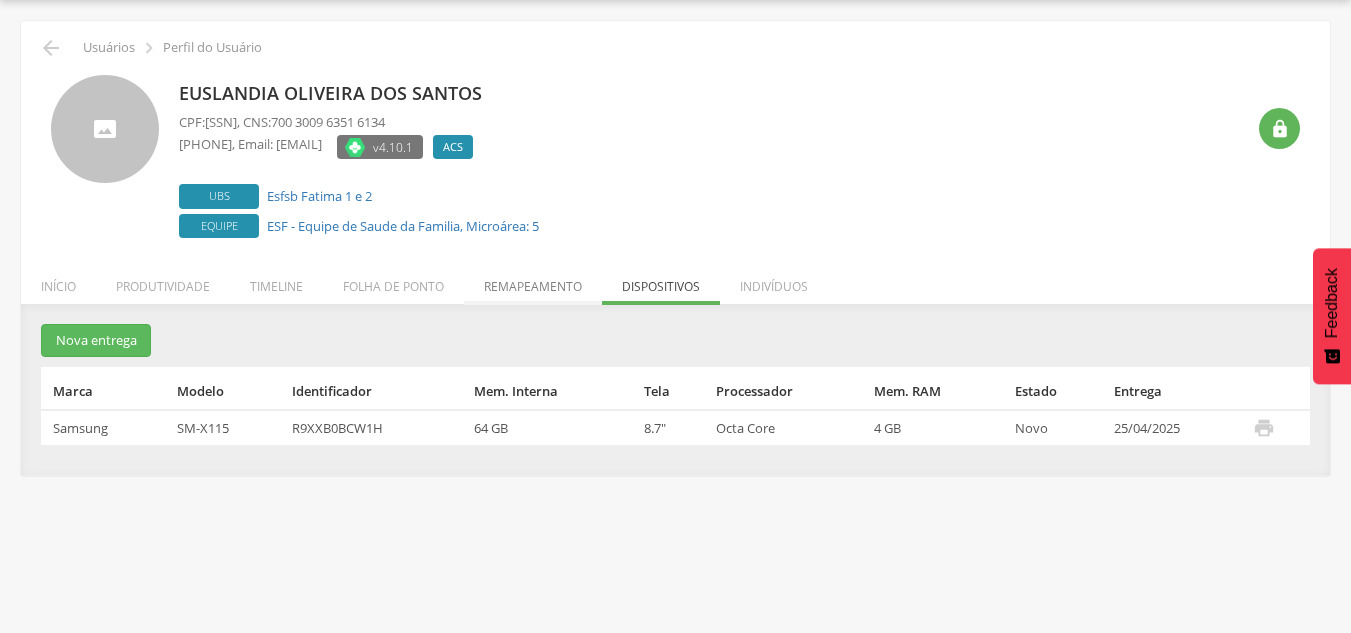 click on "Remapeamento" at bounding box center [533, 281] 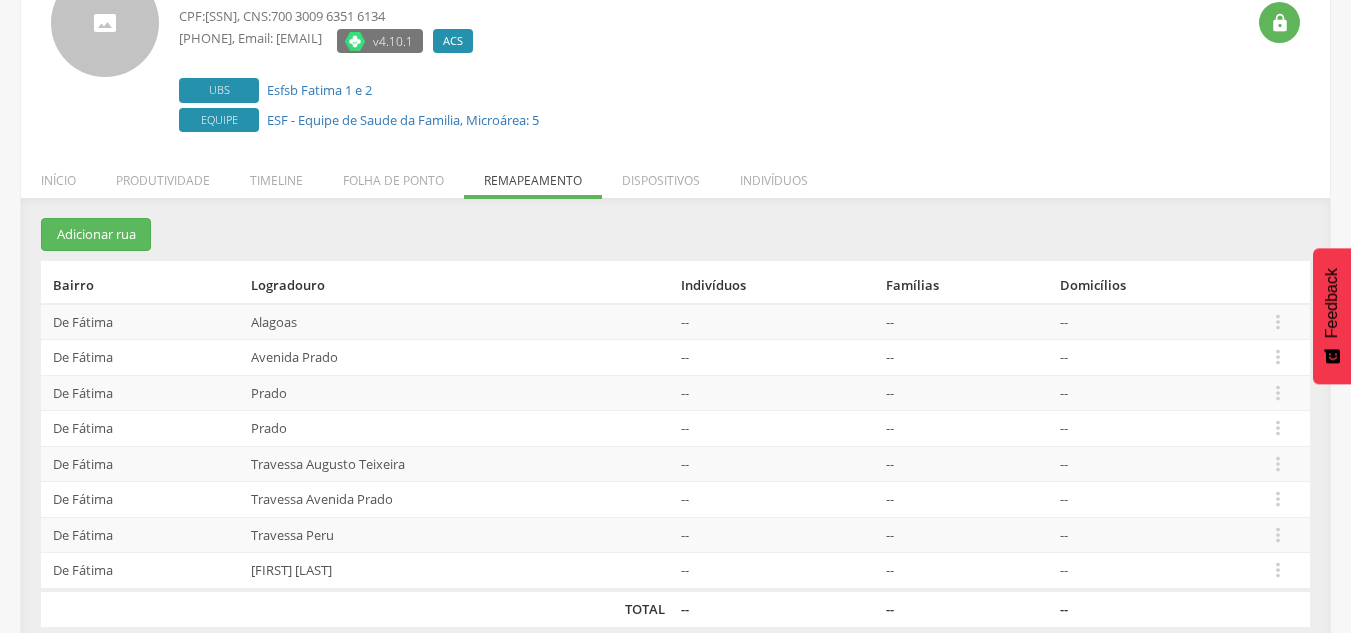 scroll, scrollTop: 191, scrollLeft: 0, axis: vertical 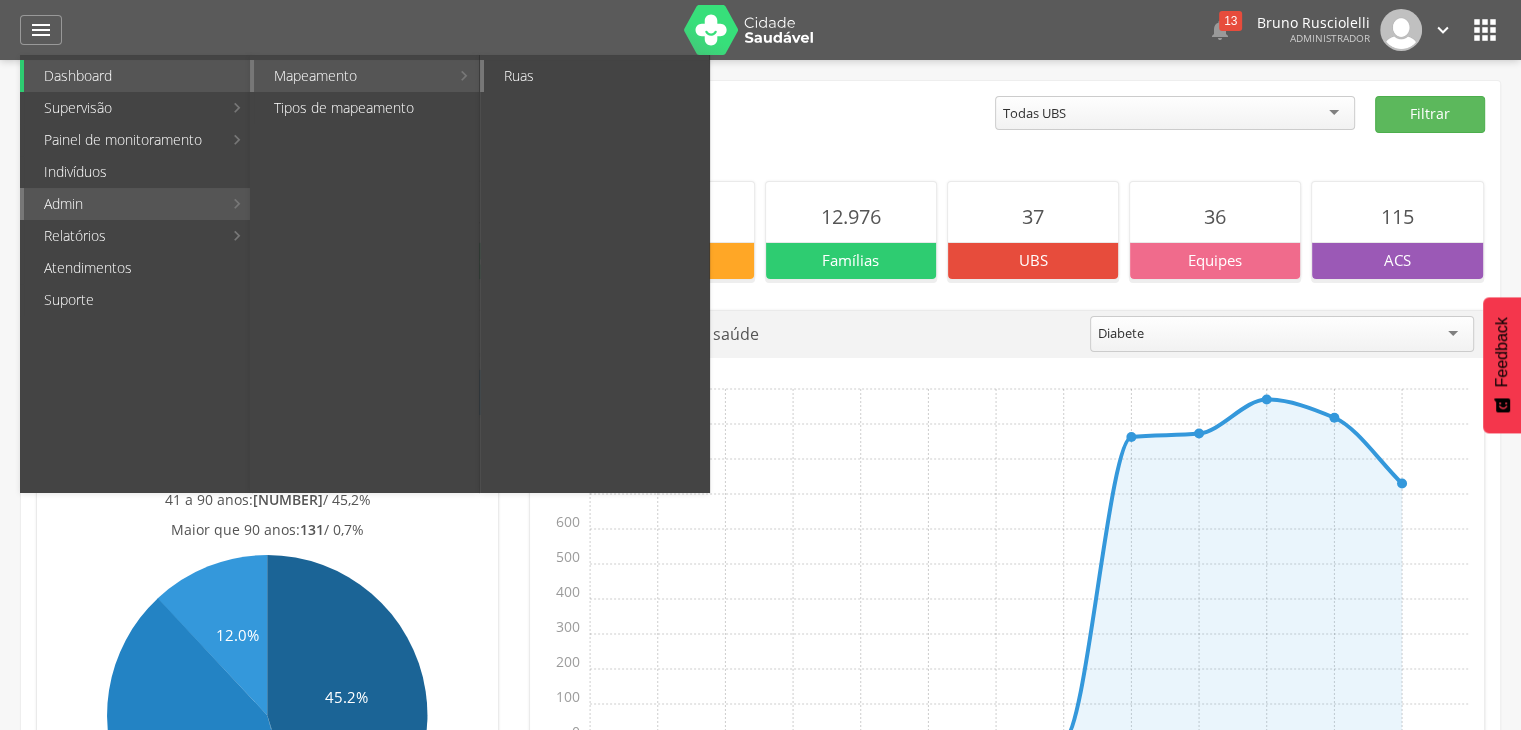click on "Ruas" at bounding box center [596, 76] 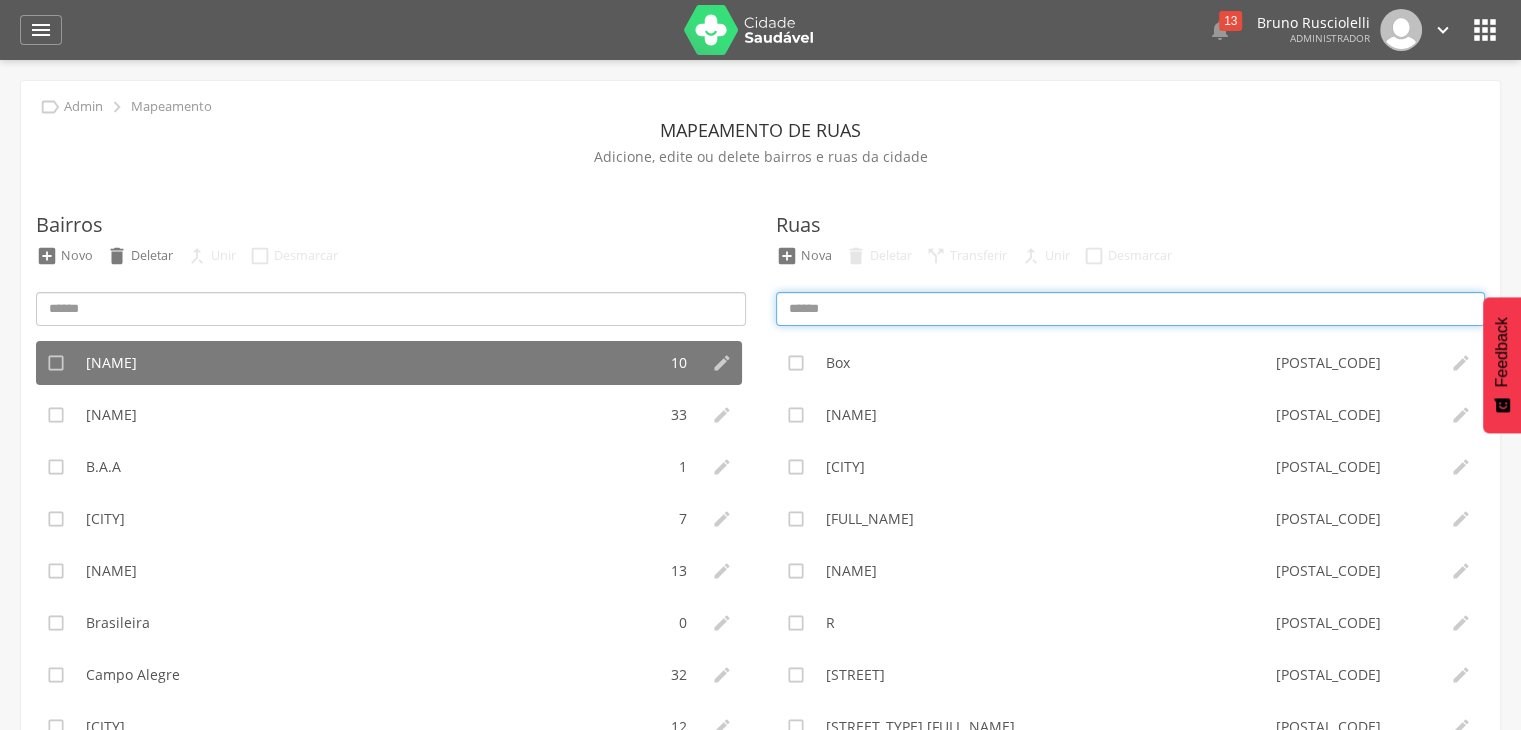 click at bounding box center [1131, 309] 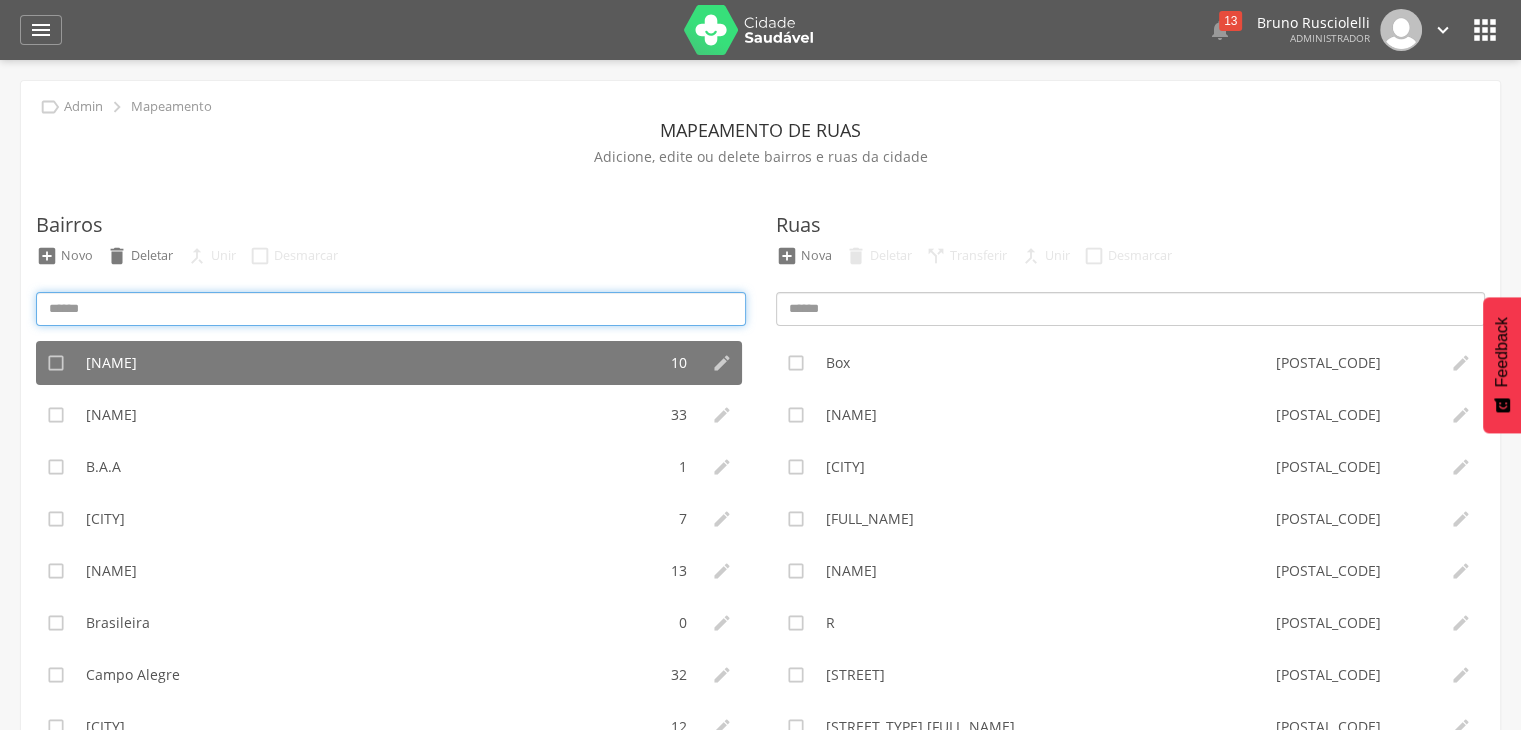 click at bounding box center [391, 309] 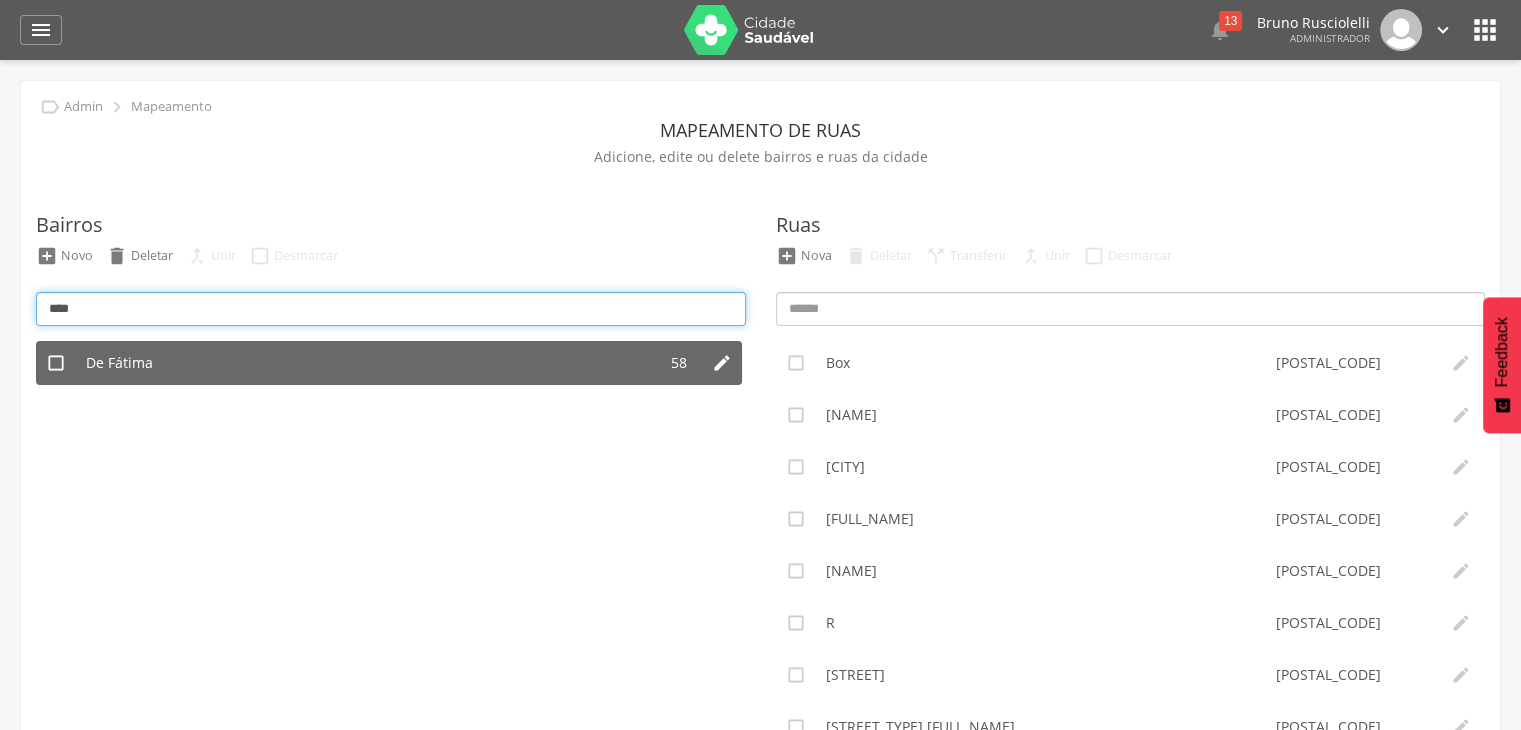 type on "****" 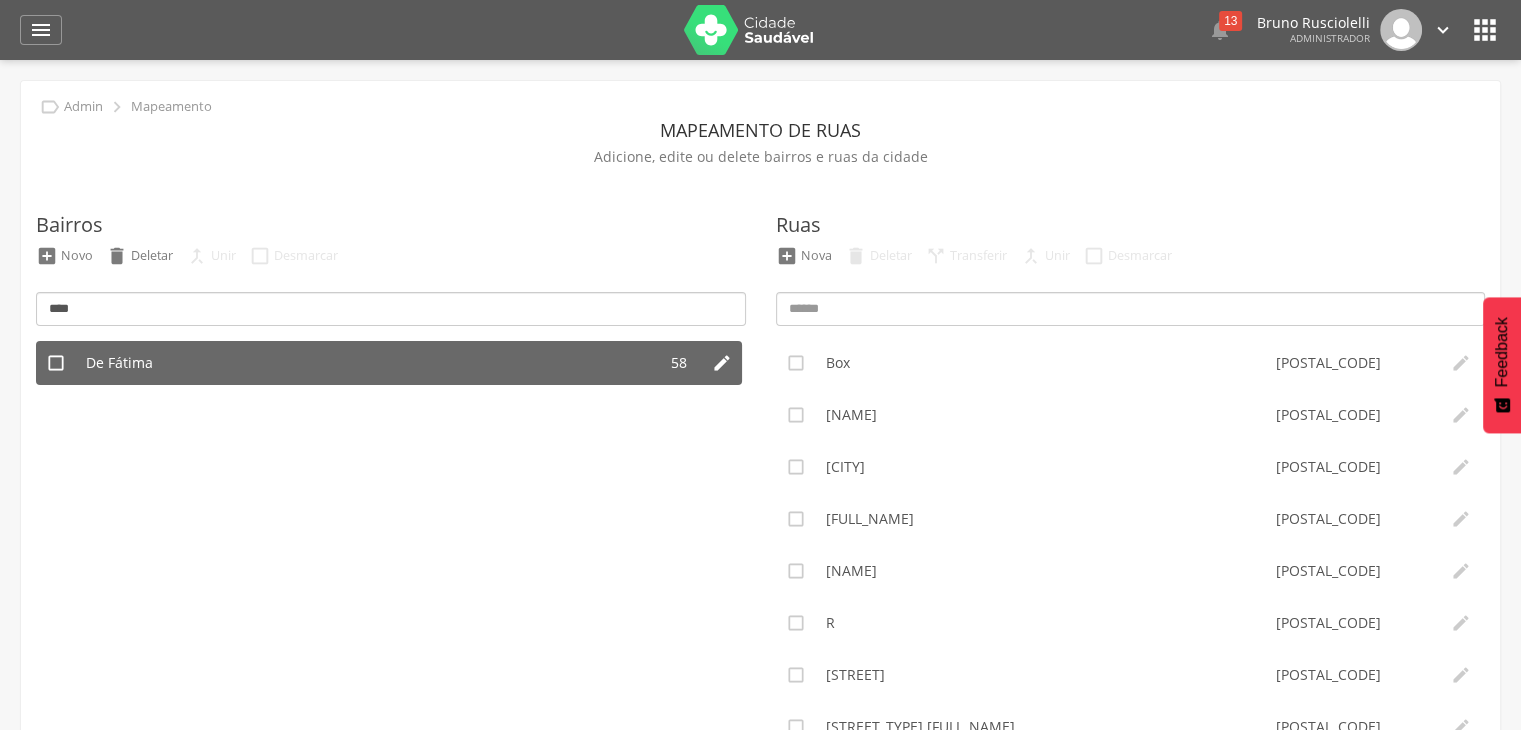 click on "De Fátima" at bounding box center (366, 363) 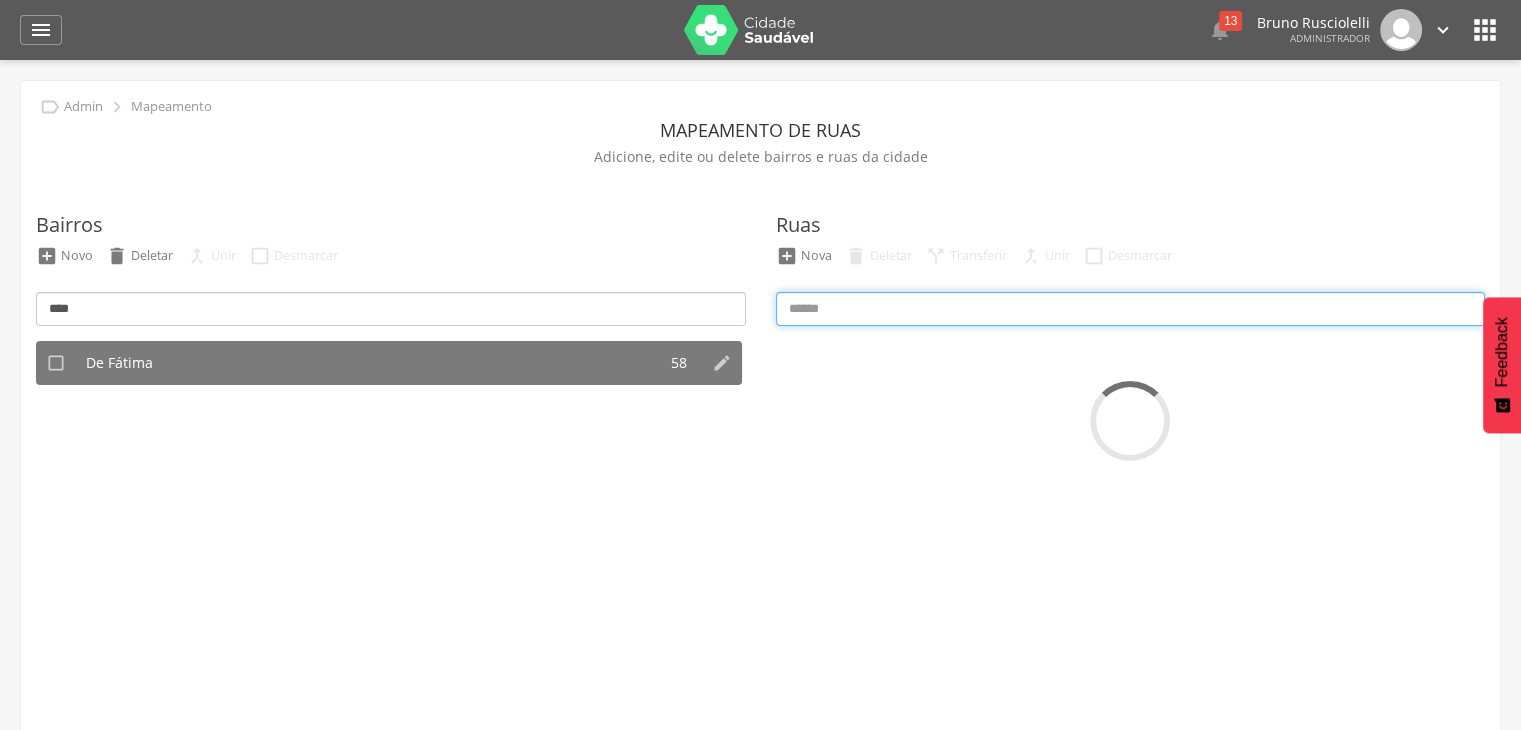 click at bounding box center [1131, 309] 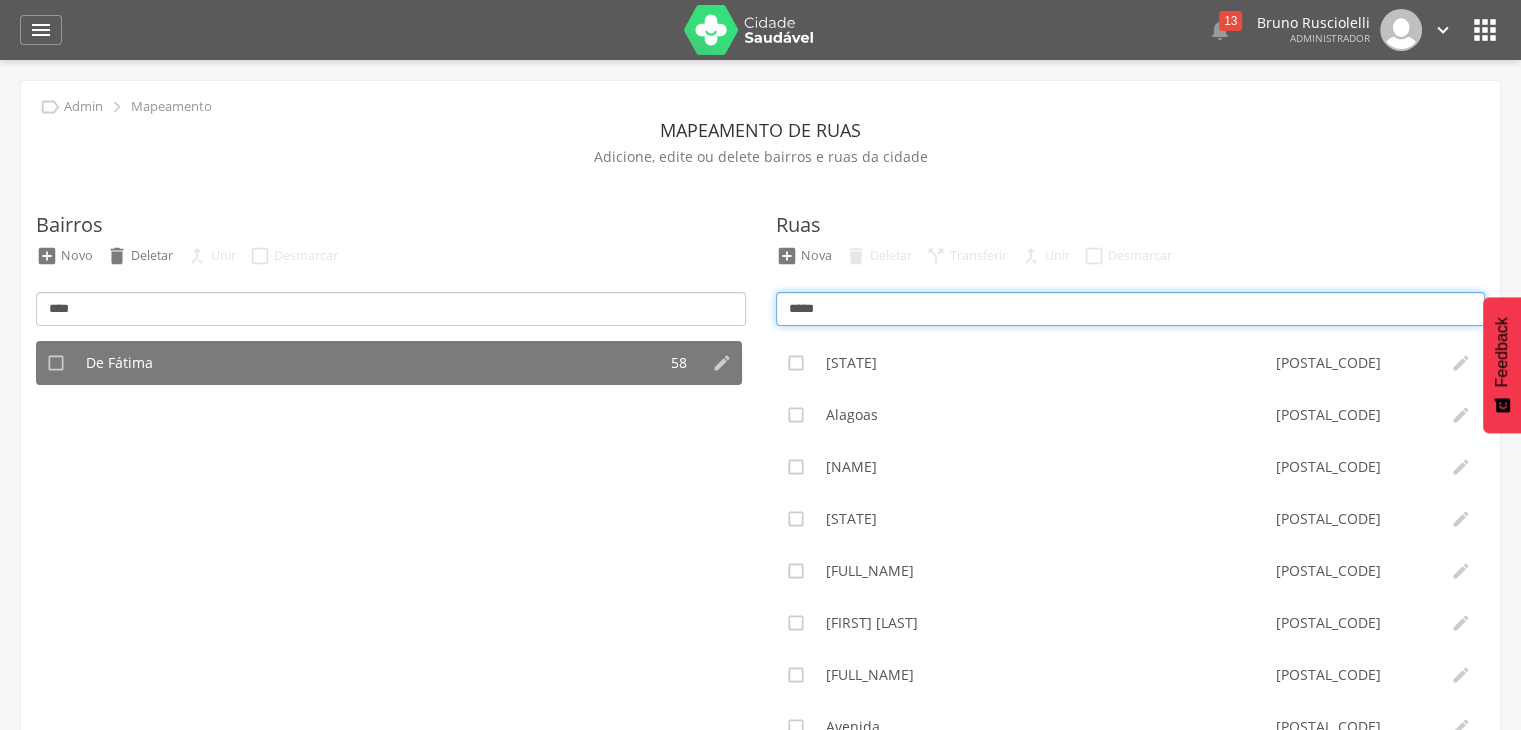 type on "*****" 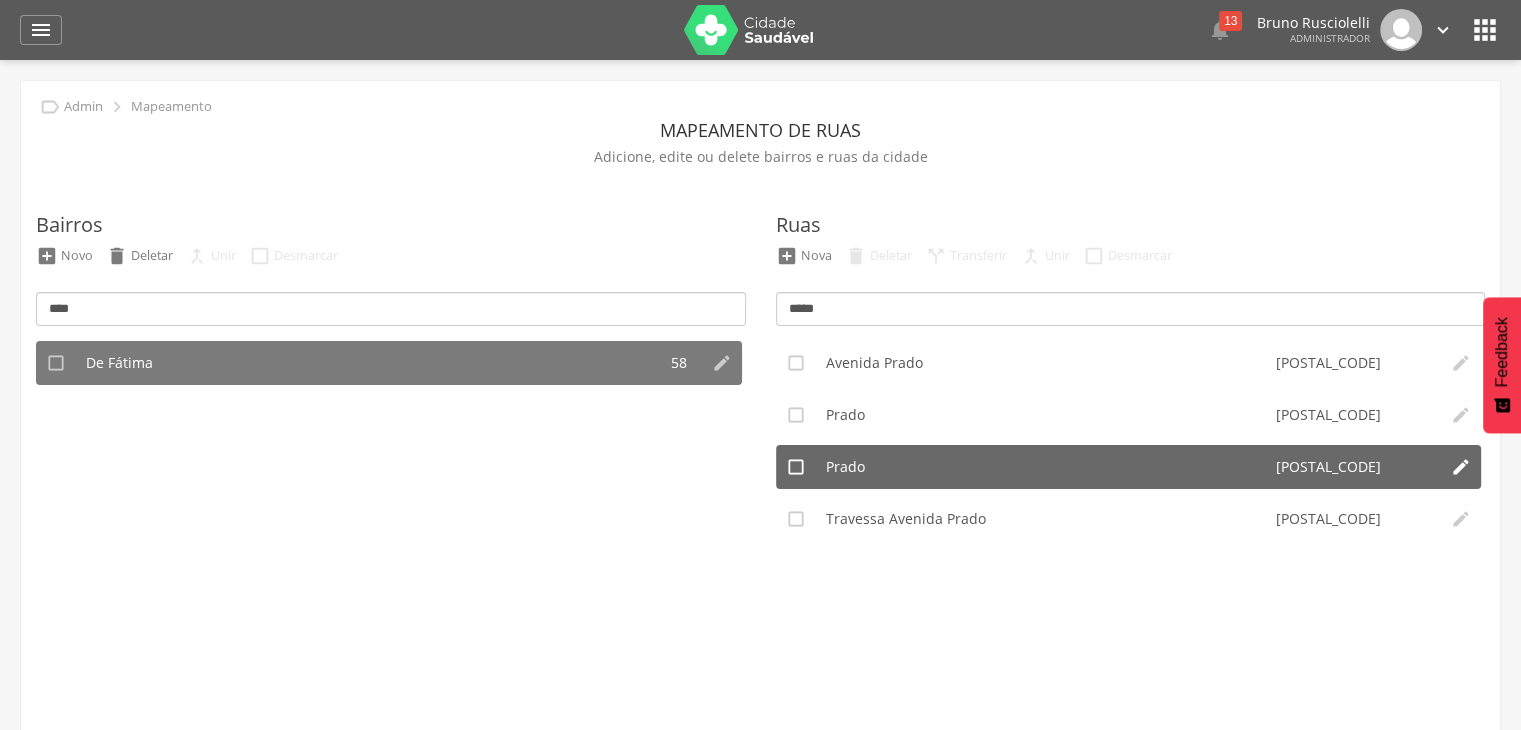 click on "" at bounding box center (1461, 467) 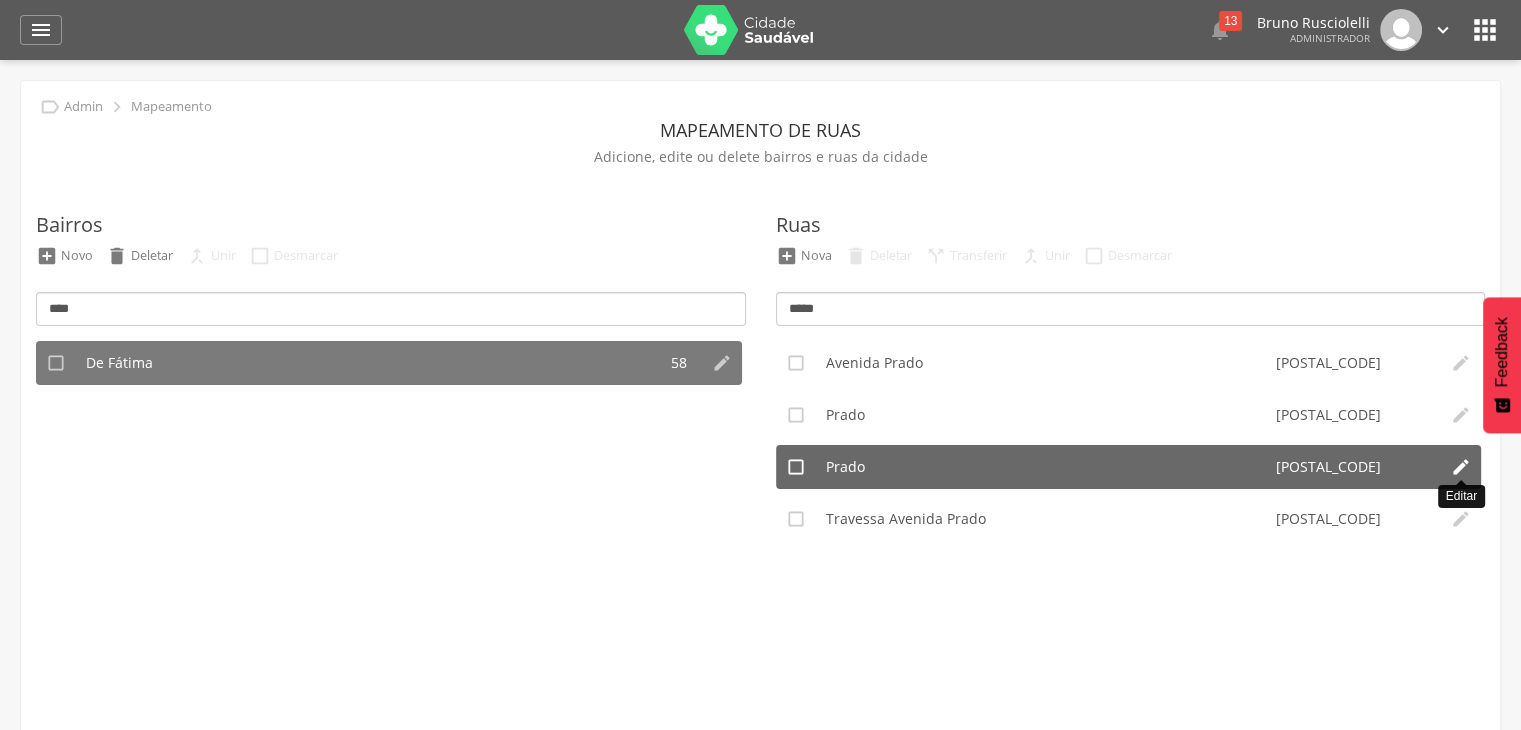 click on "" at bounding box center [1461, 467] 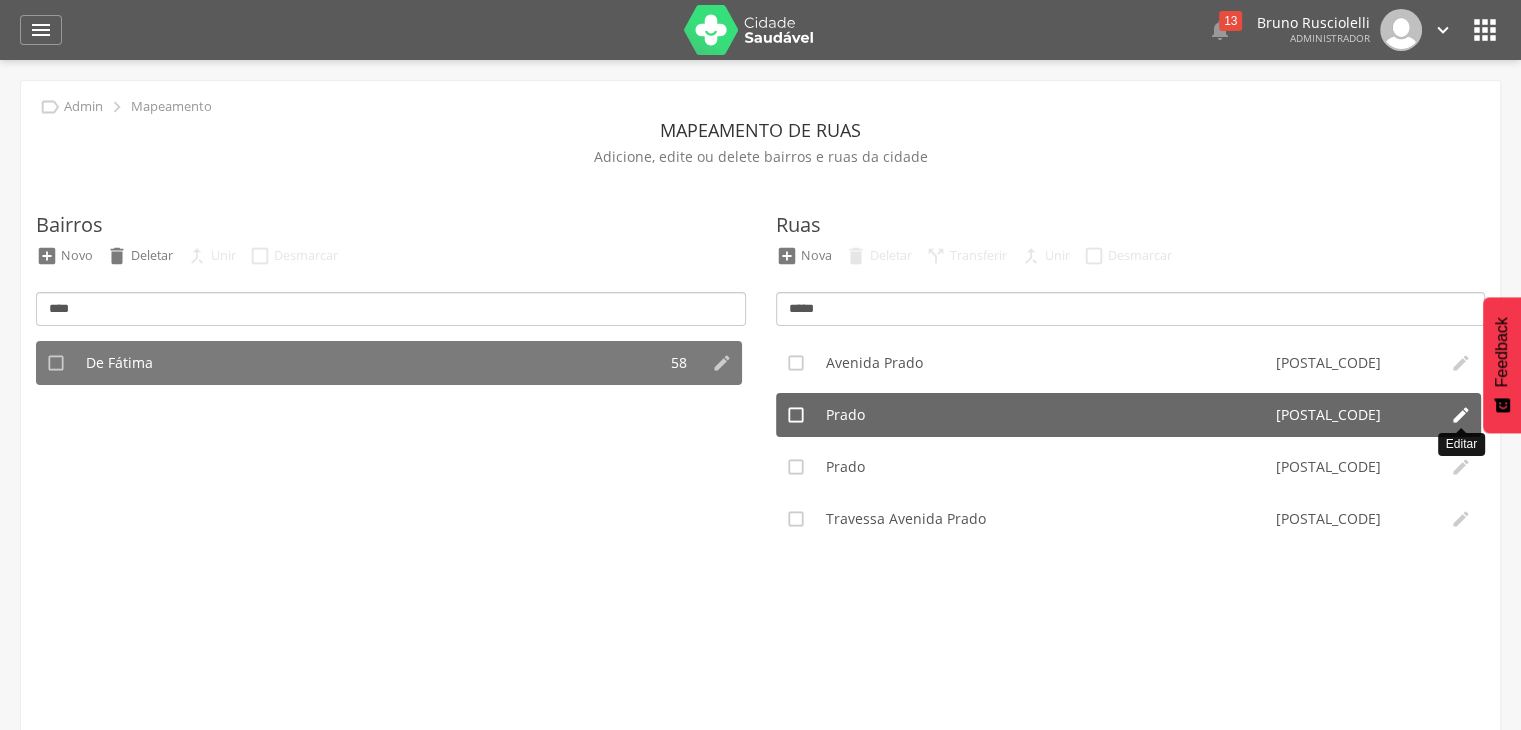 click on "" at bounding box center (1461, 415) 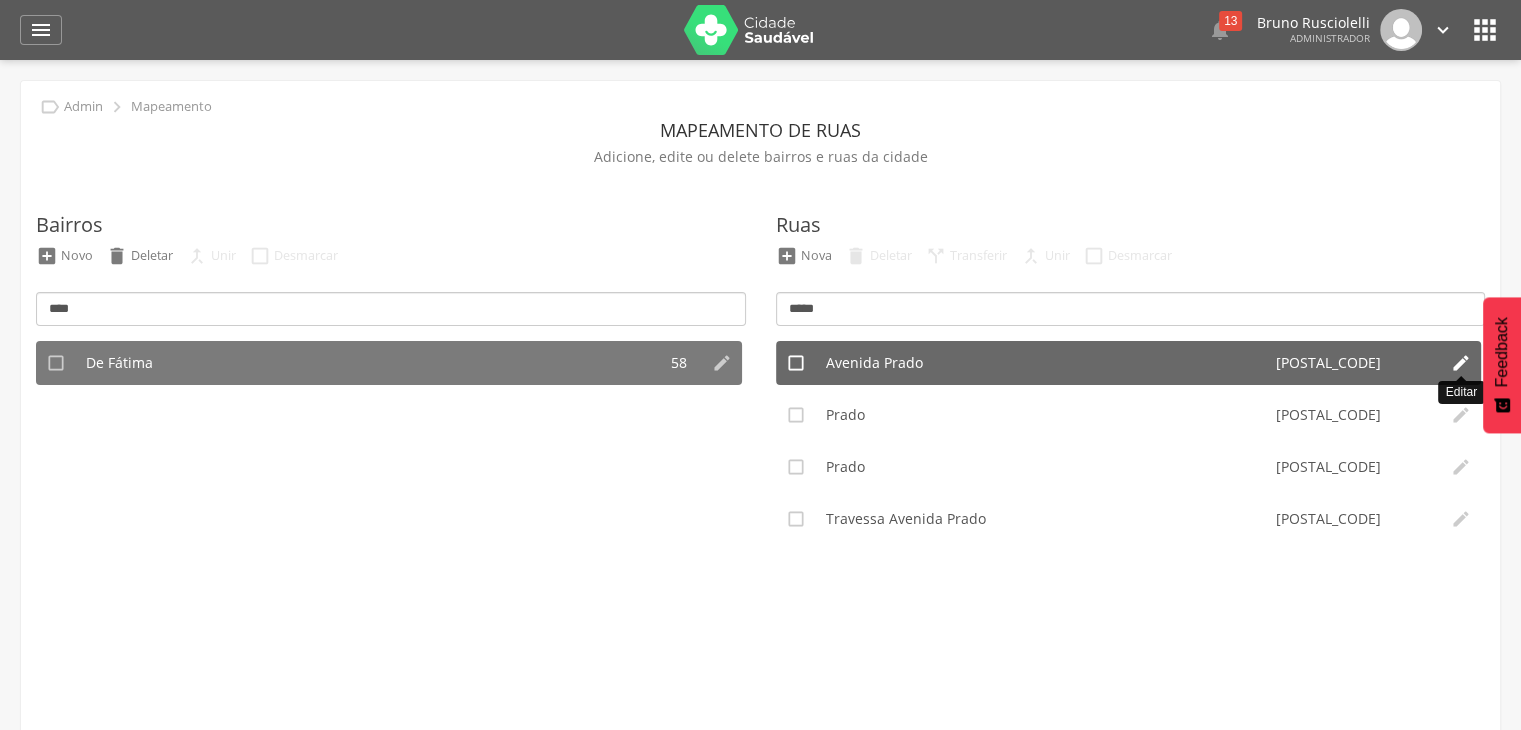click on "" at bounding box center [1461, 363] 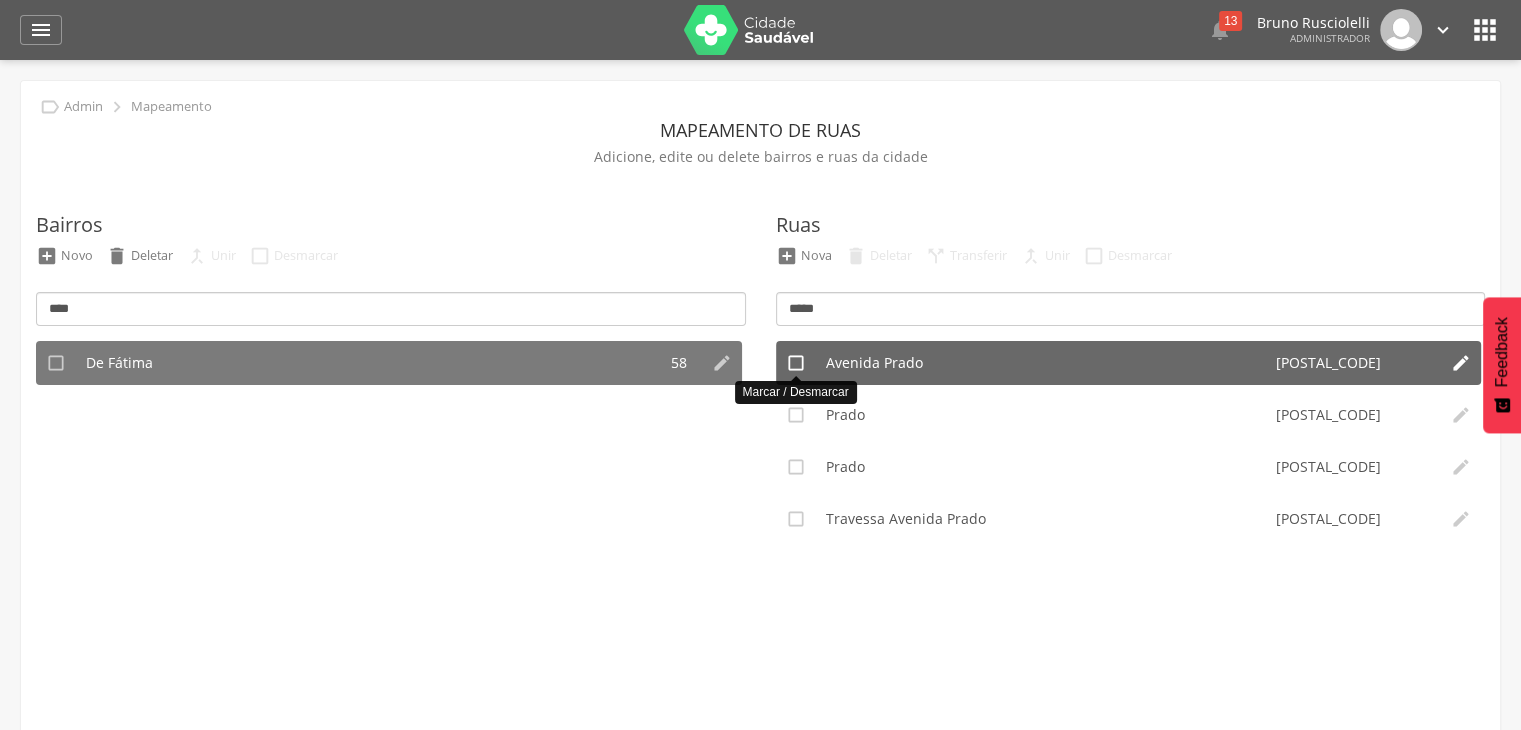 click on "" at bounding box center [796, 363] 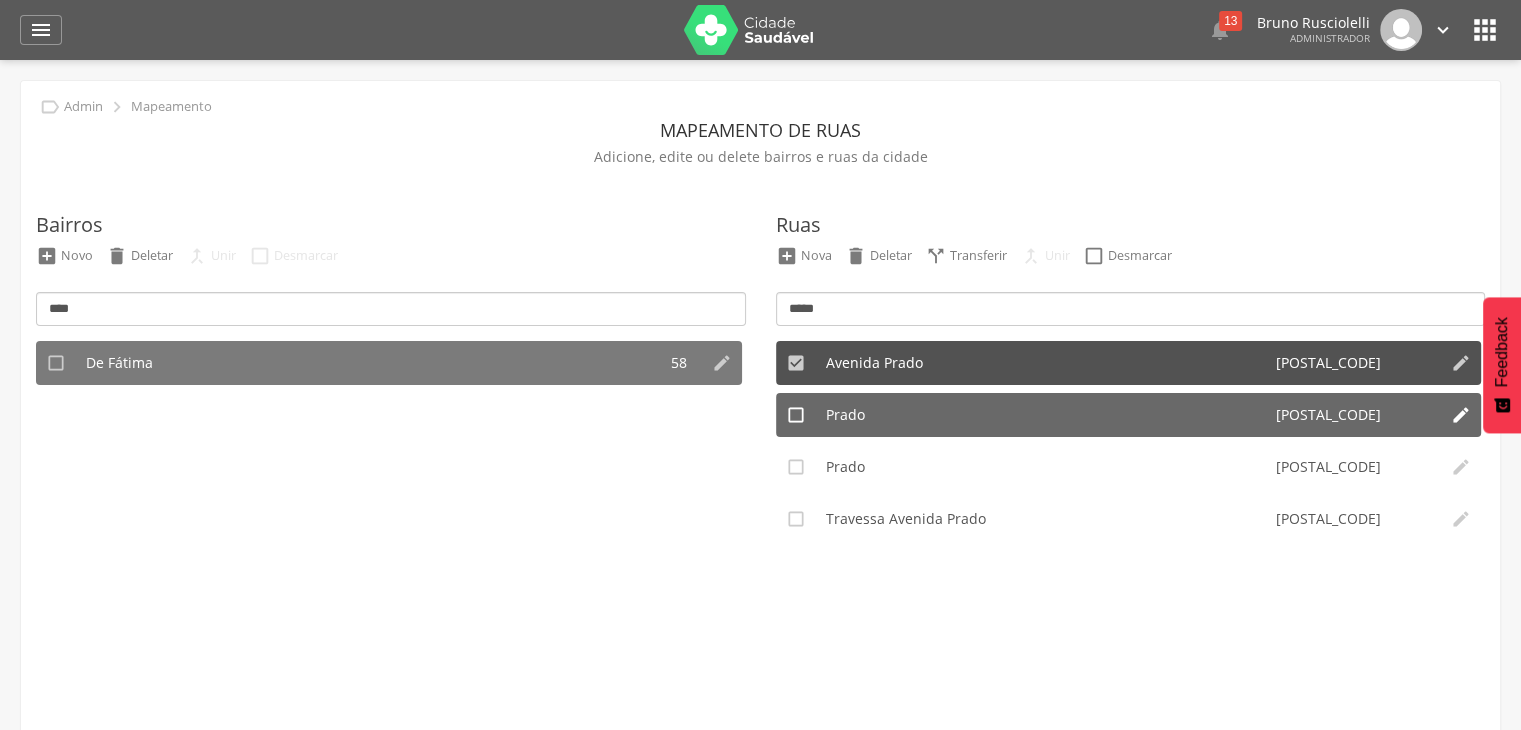 click on " Marcar / Desmarcar" at bounding box center [796, 415] 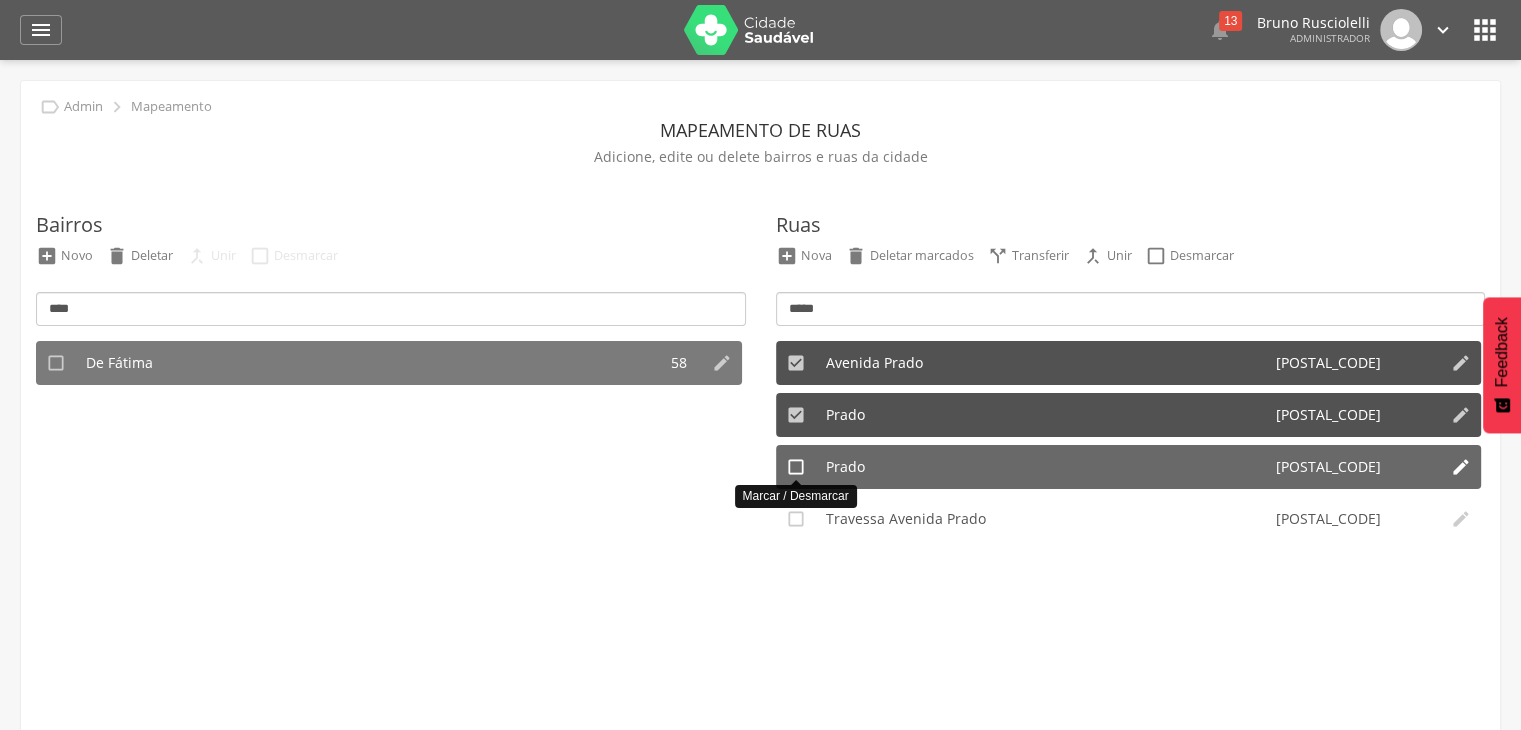 click on "" at bounding box center (796, 467) 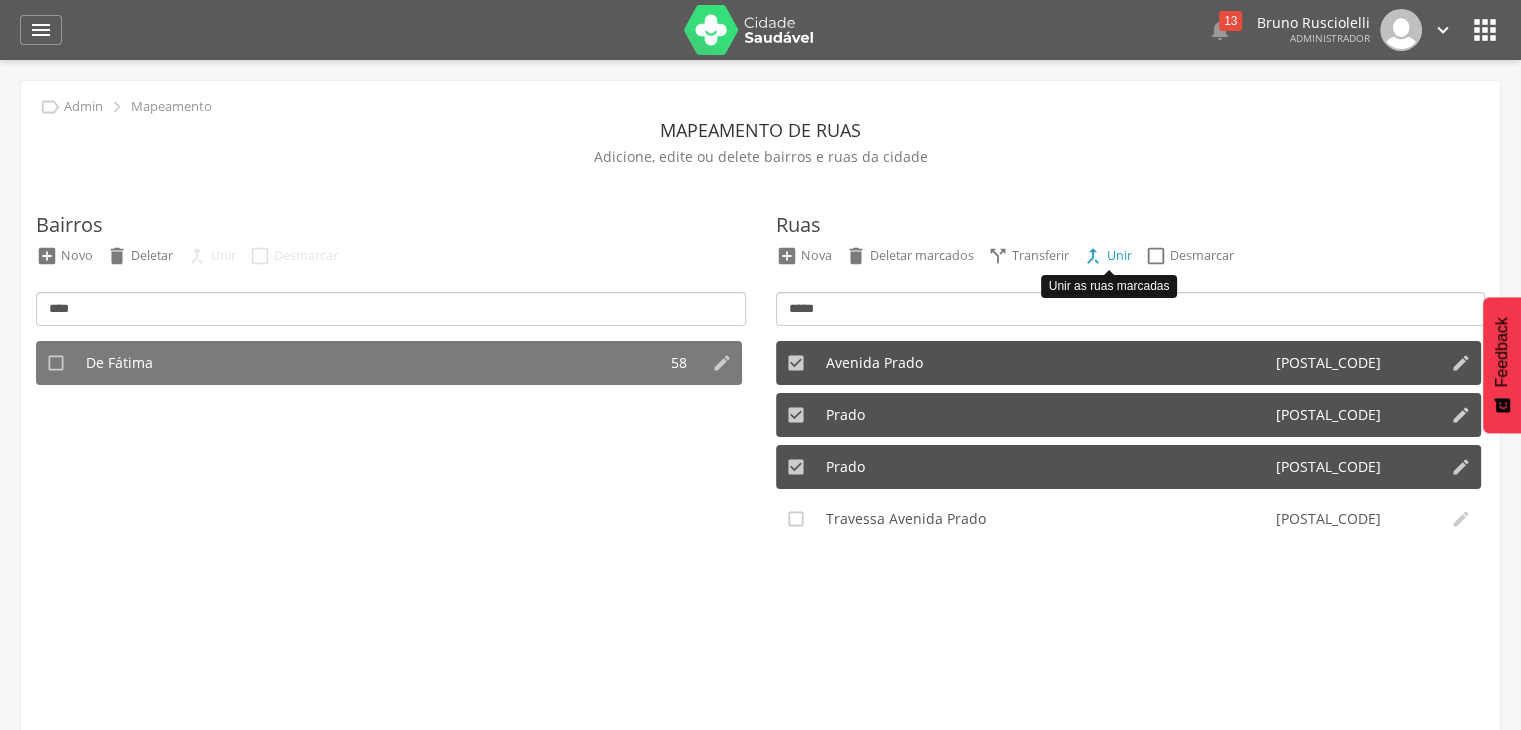 click on "Unir" at bounding box center (1119, 255) 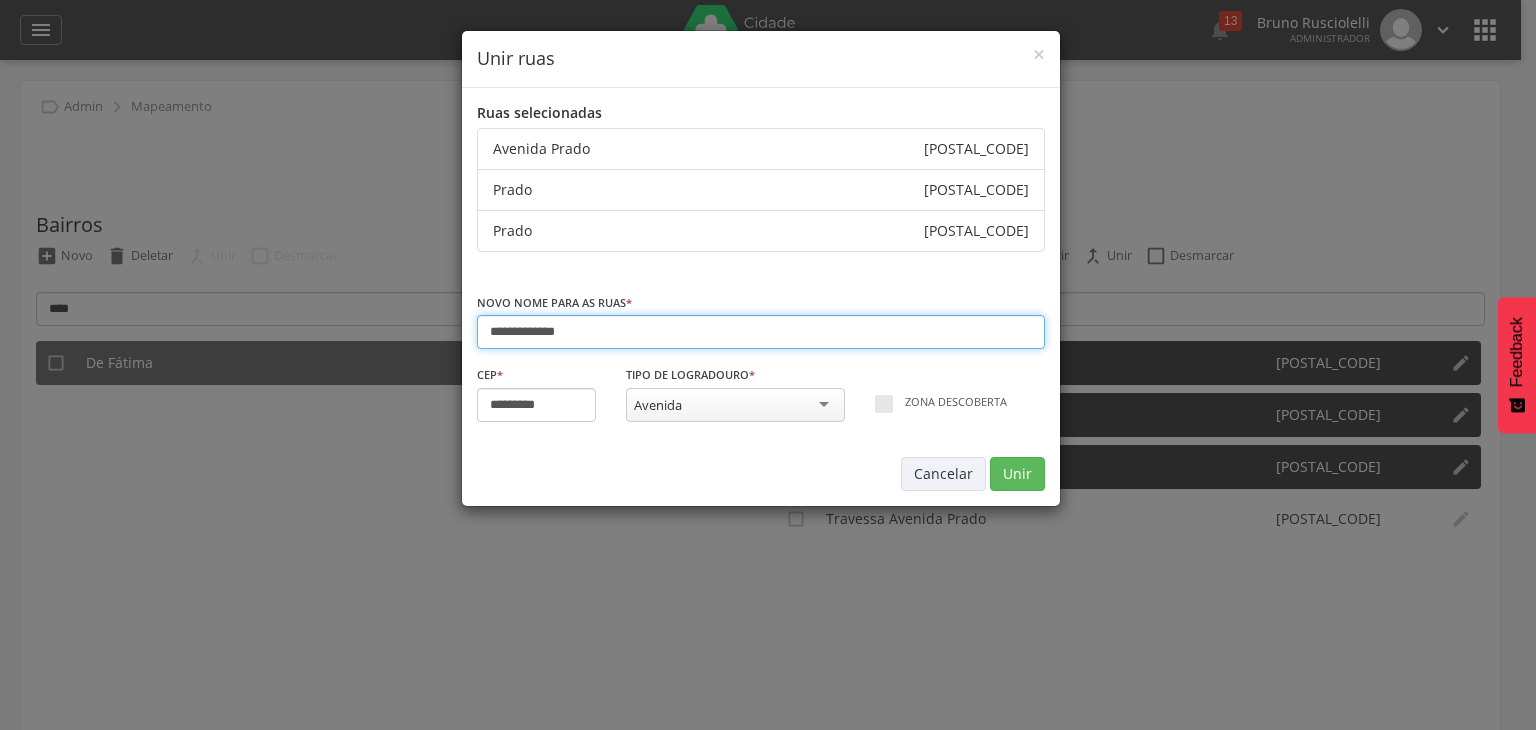 drag, startPoint x: 542, startPoint y: 325, endPoint x: 436, endPoint y: 317, distance: 106.30146 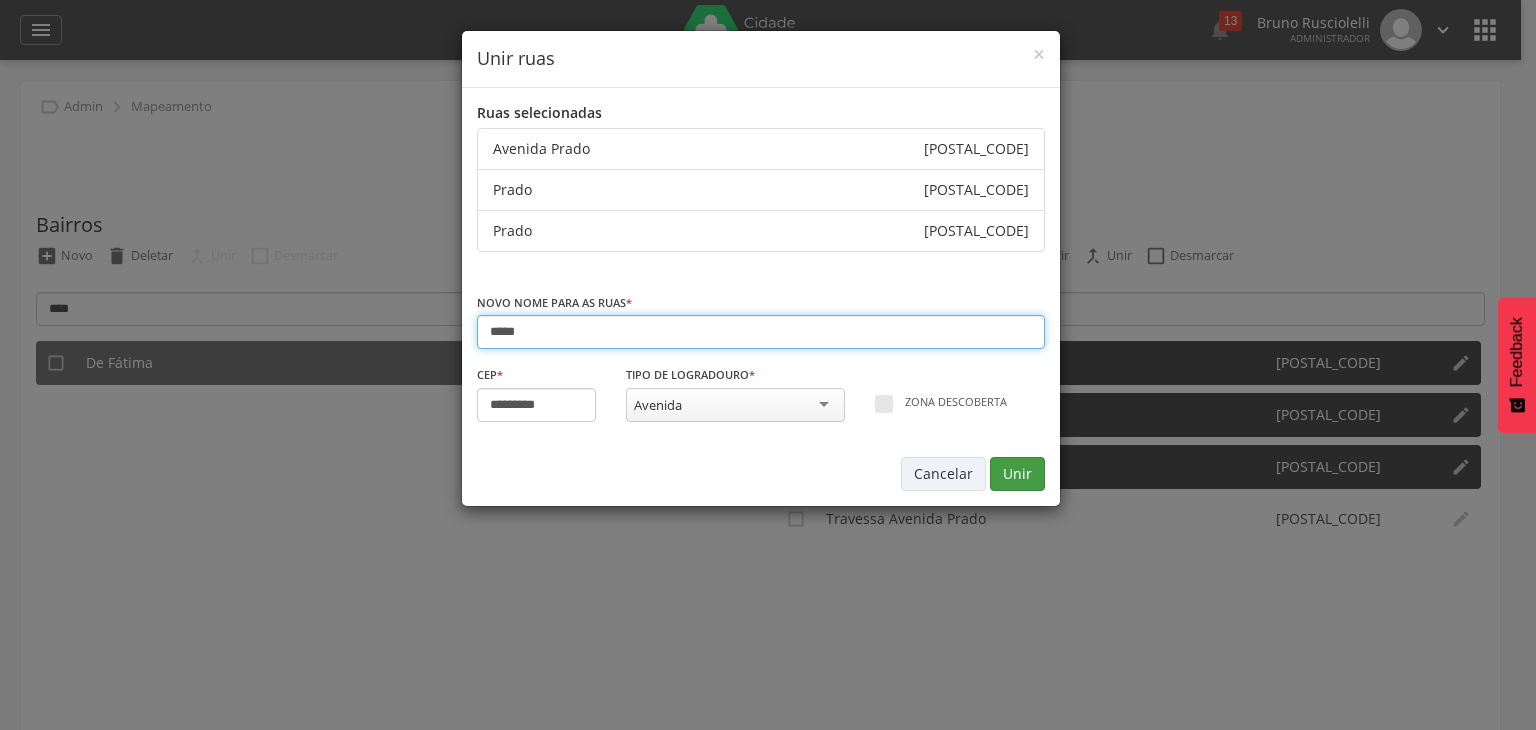 type on "*****" 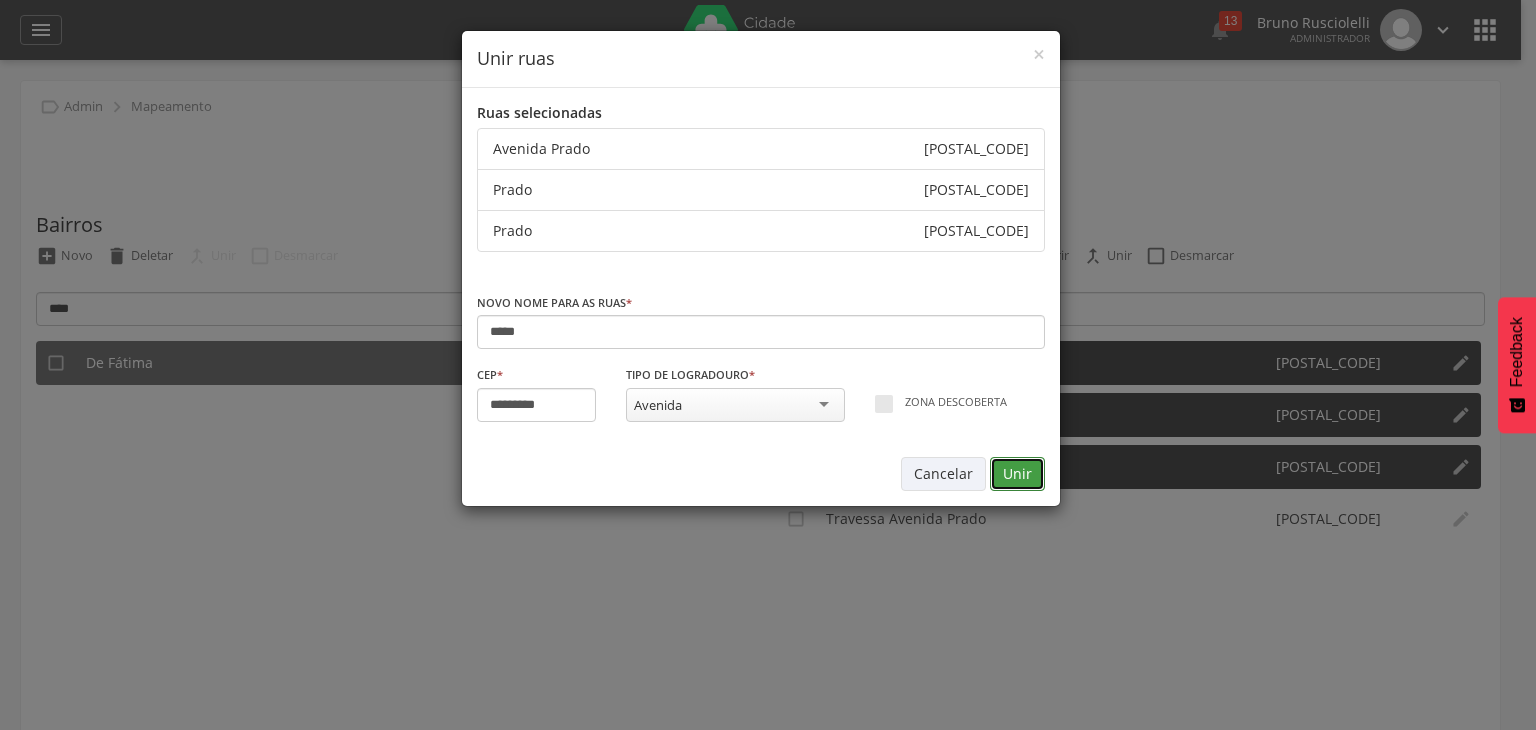 click on "Unir" at bounding box center (1017, 474) 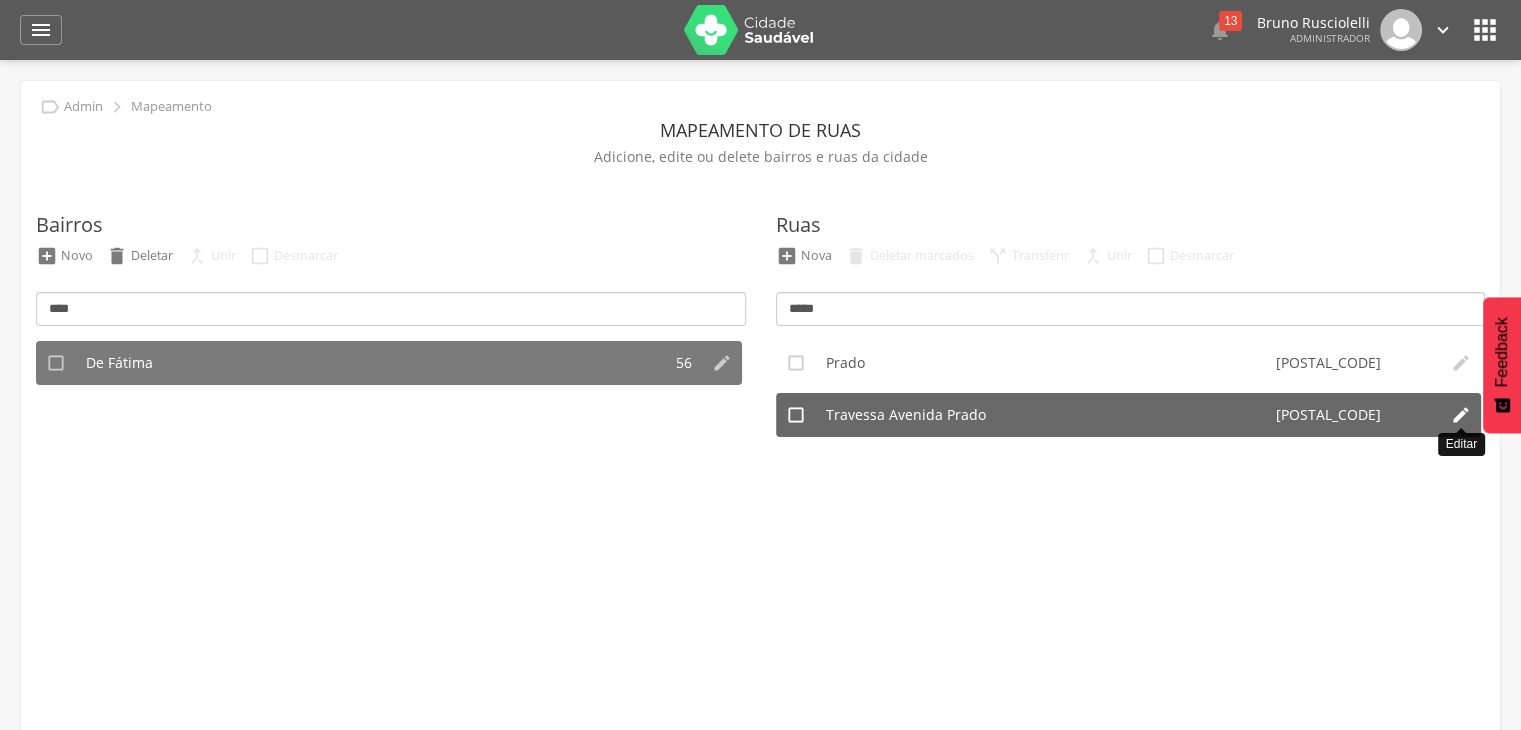 click on "" at bounding box center (1461, 415) 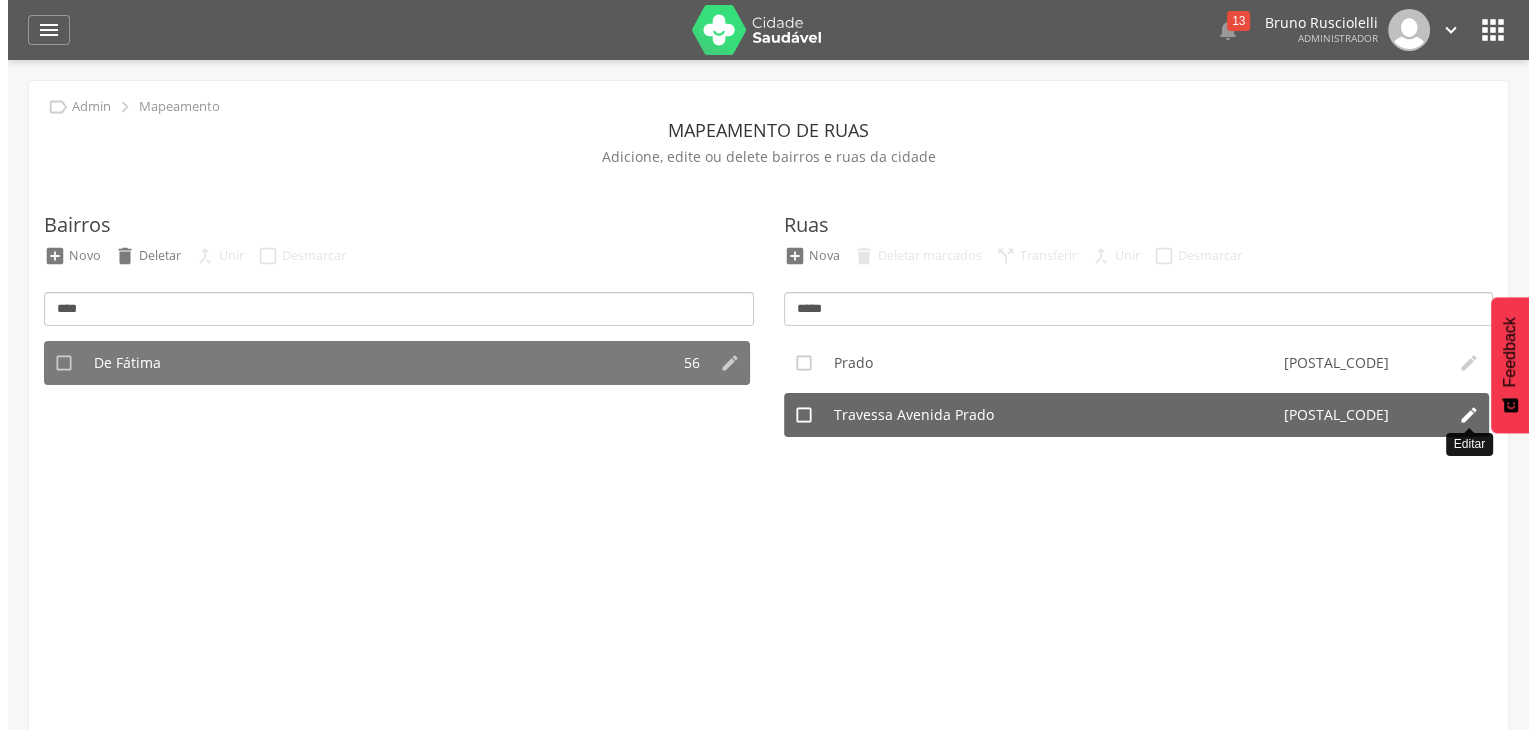 type on "**********" 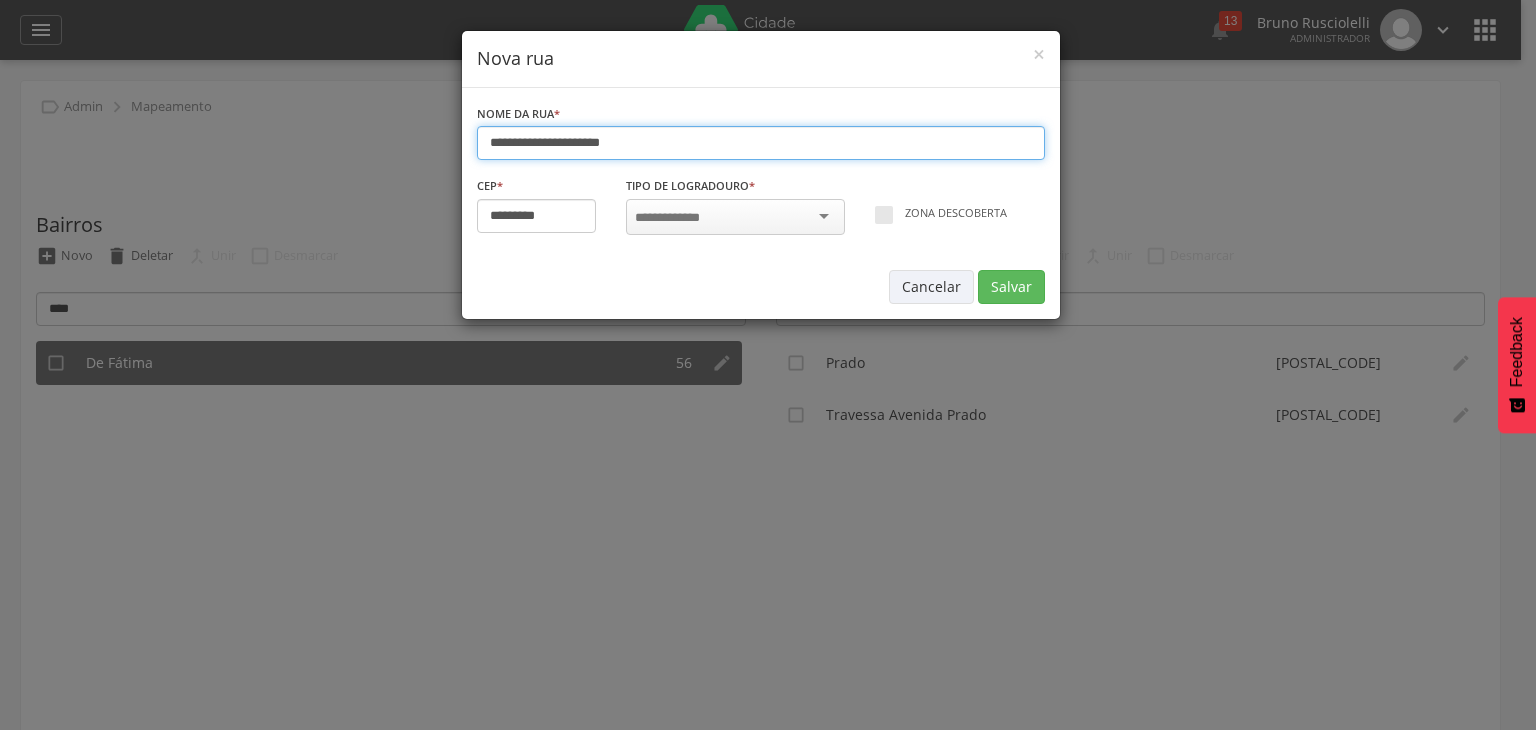type on "*********" 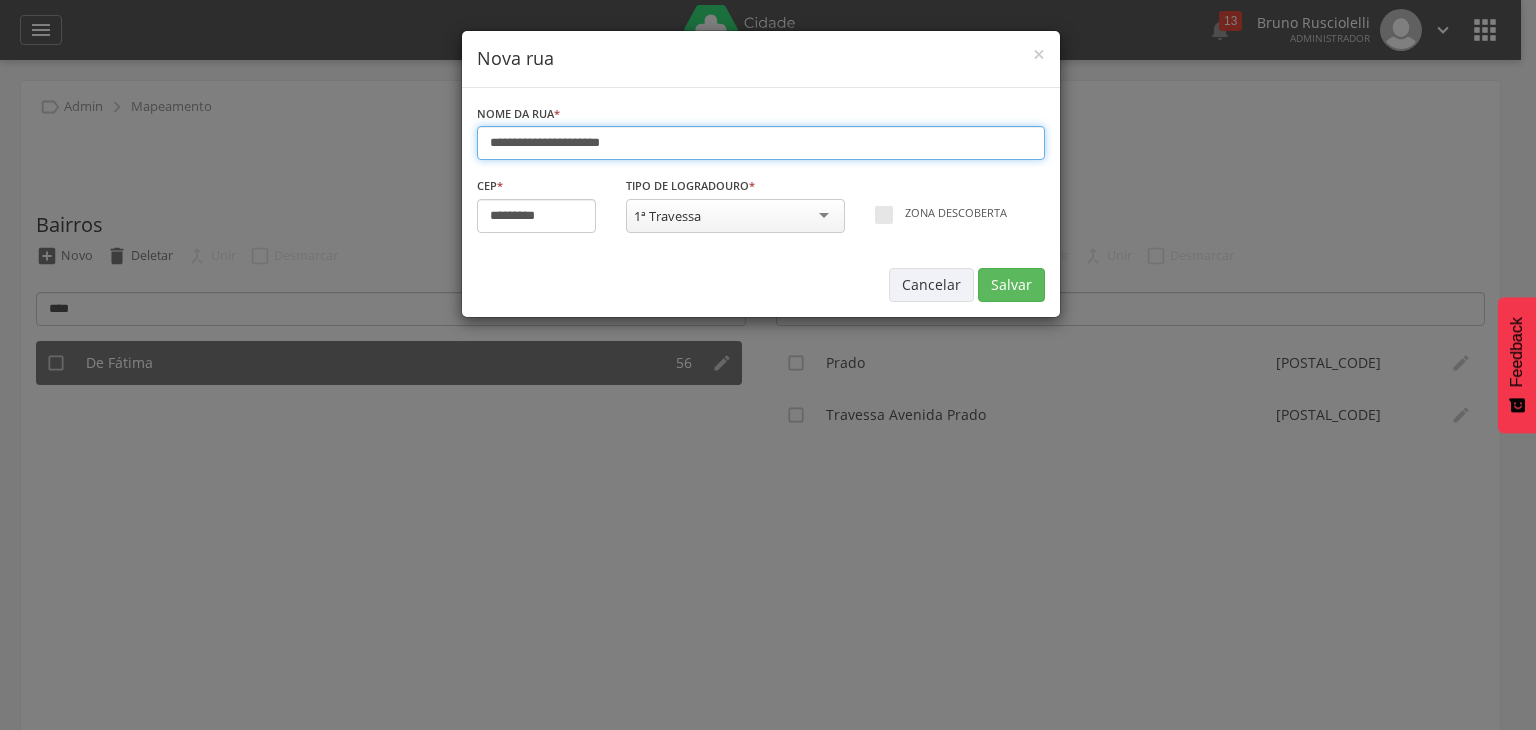 drag, startPoint x: 600, startPoint y: 141, endPoint x: 548, endPoint y: 139, distance: 52.03845 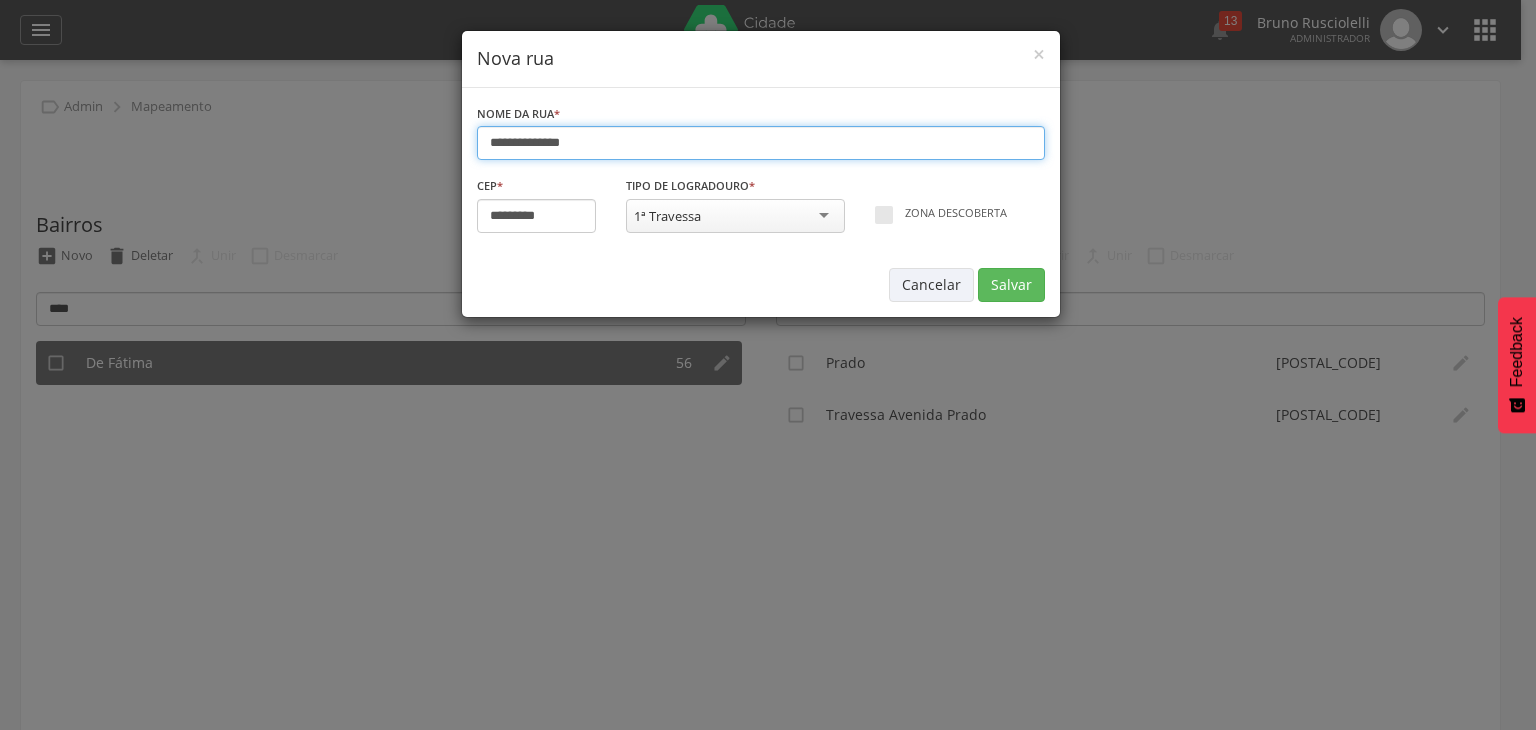type on "**********" 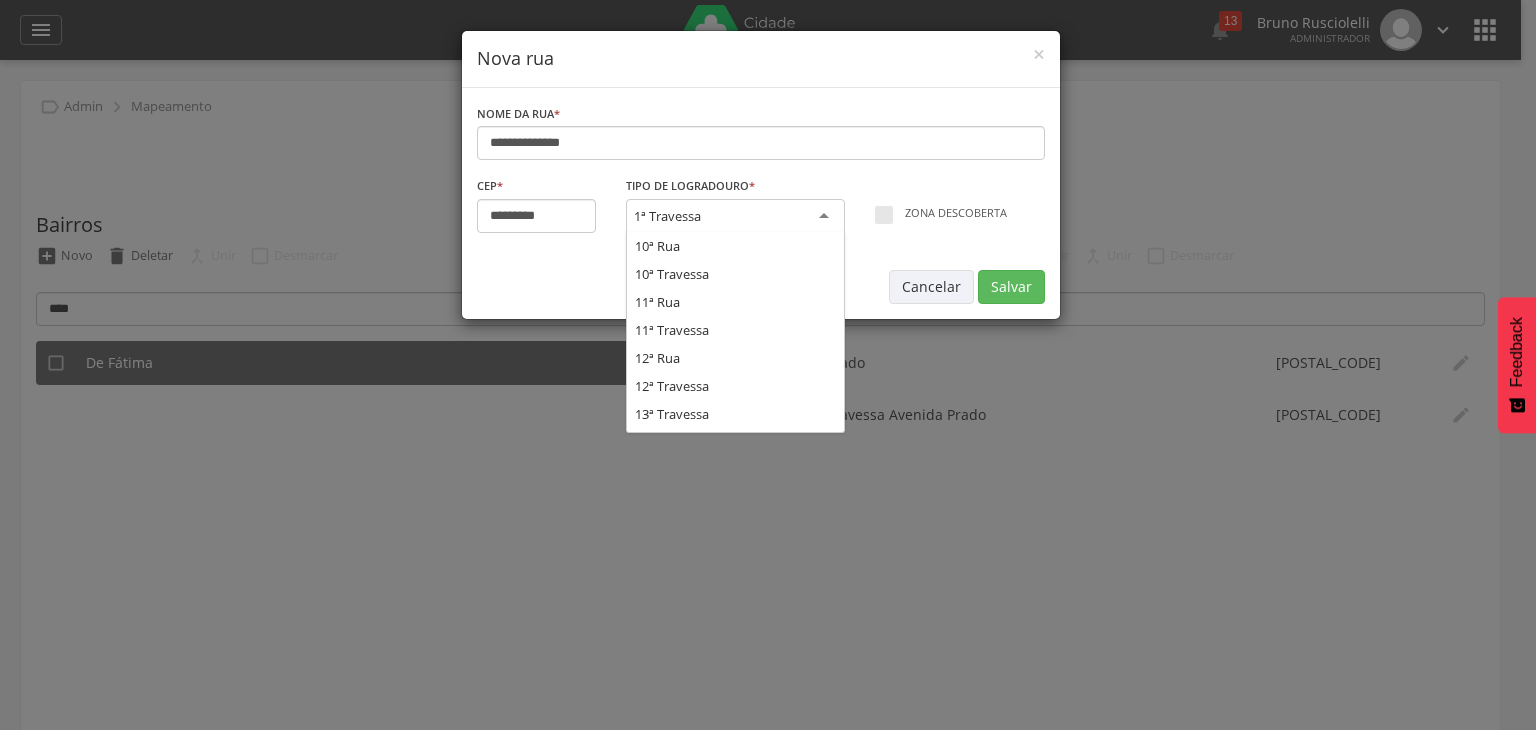 click on "1ª Travessa" at bounding box center (735, 217) 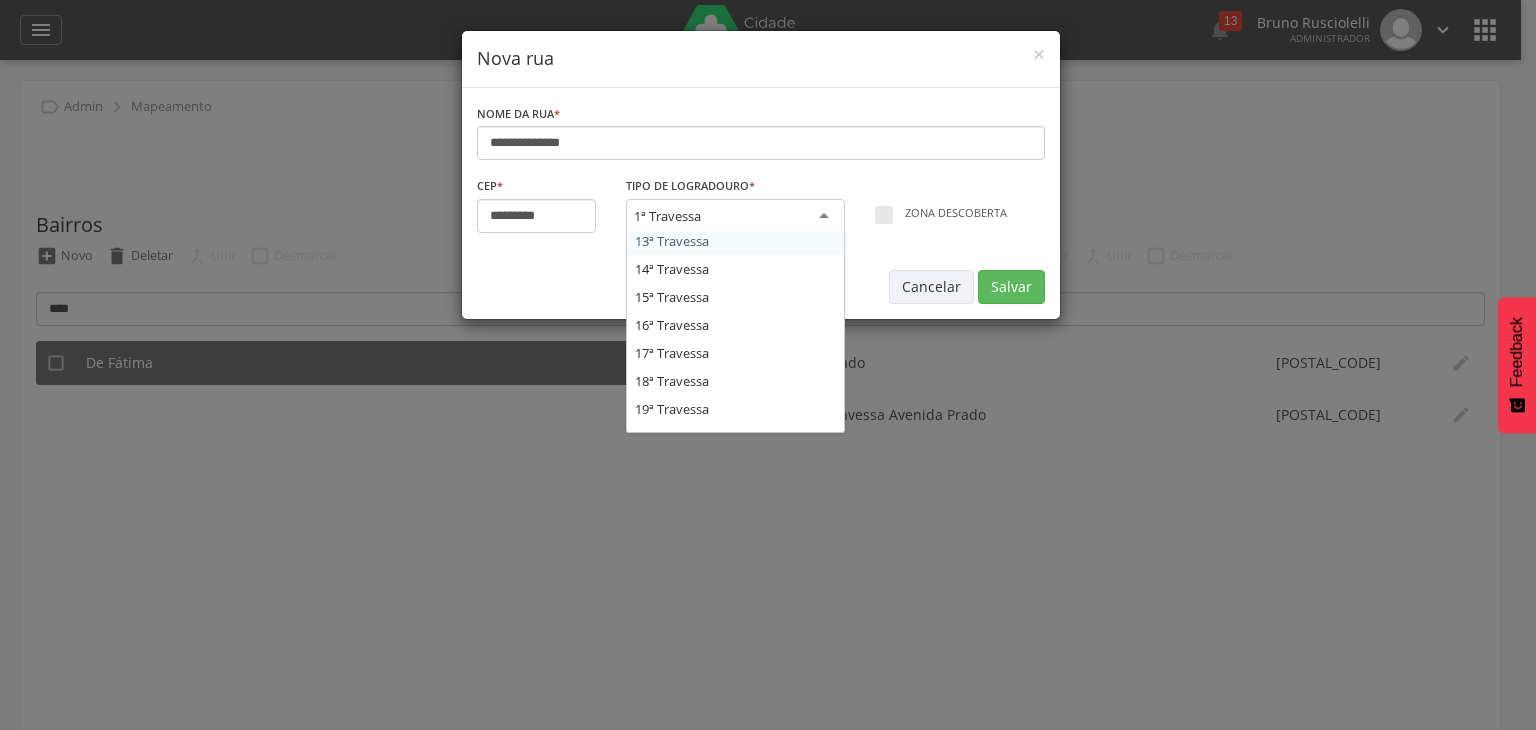 scroll, scrollTop: 0, scrollLeft: 0, axis: both 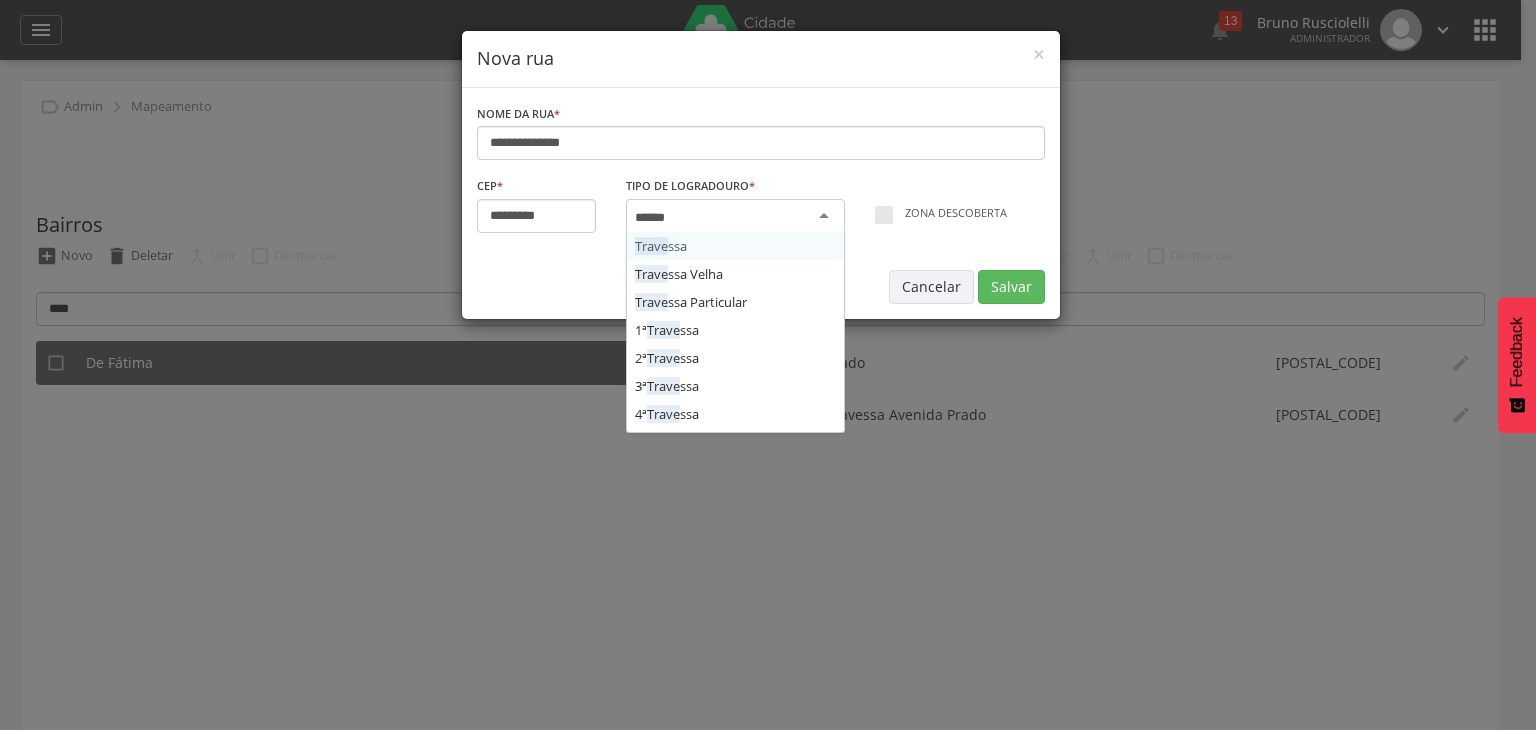 type on "*******" 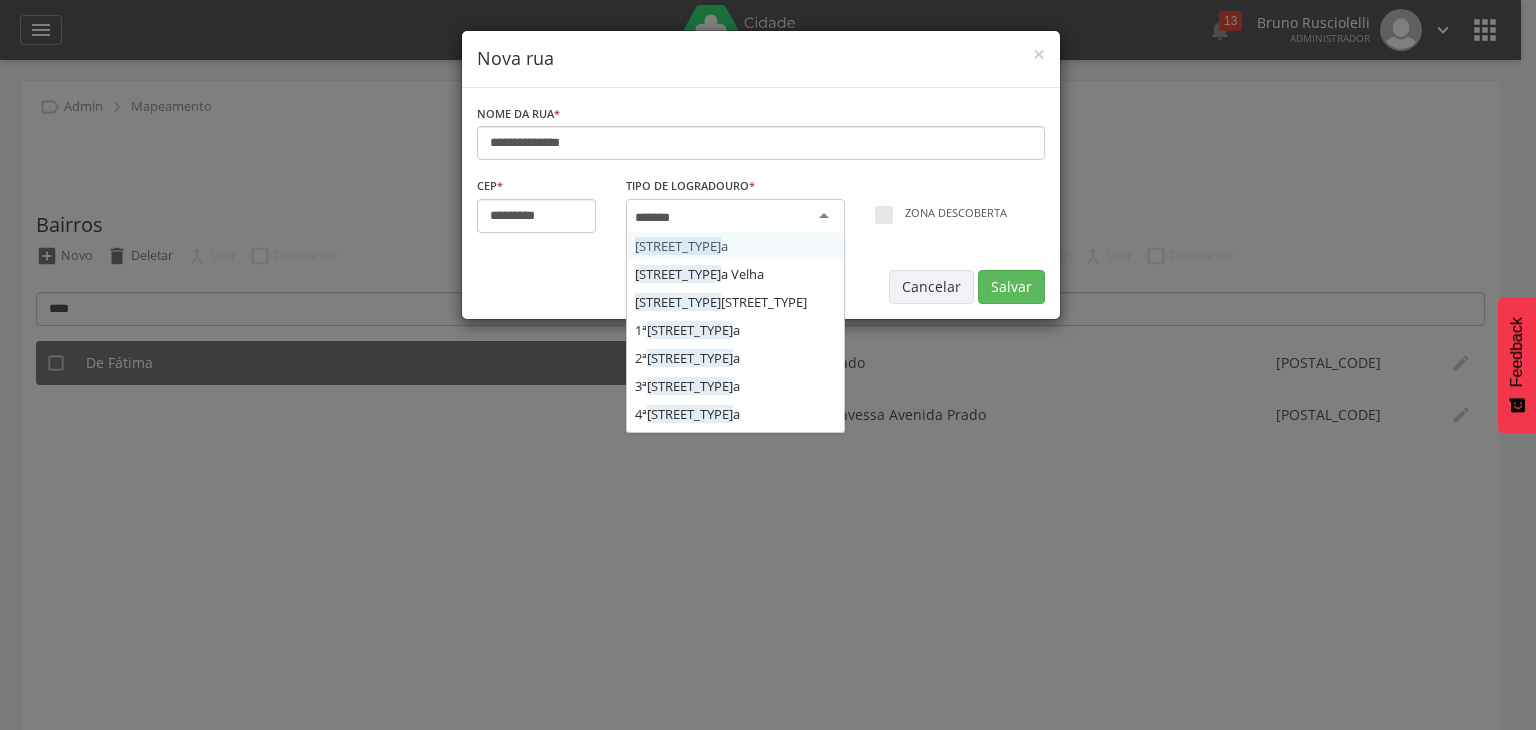 type 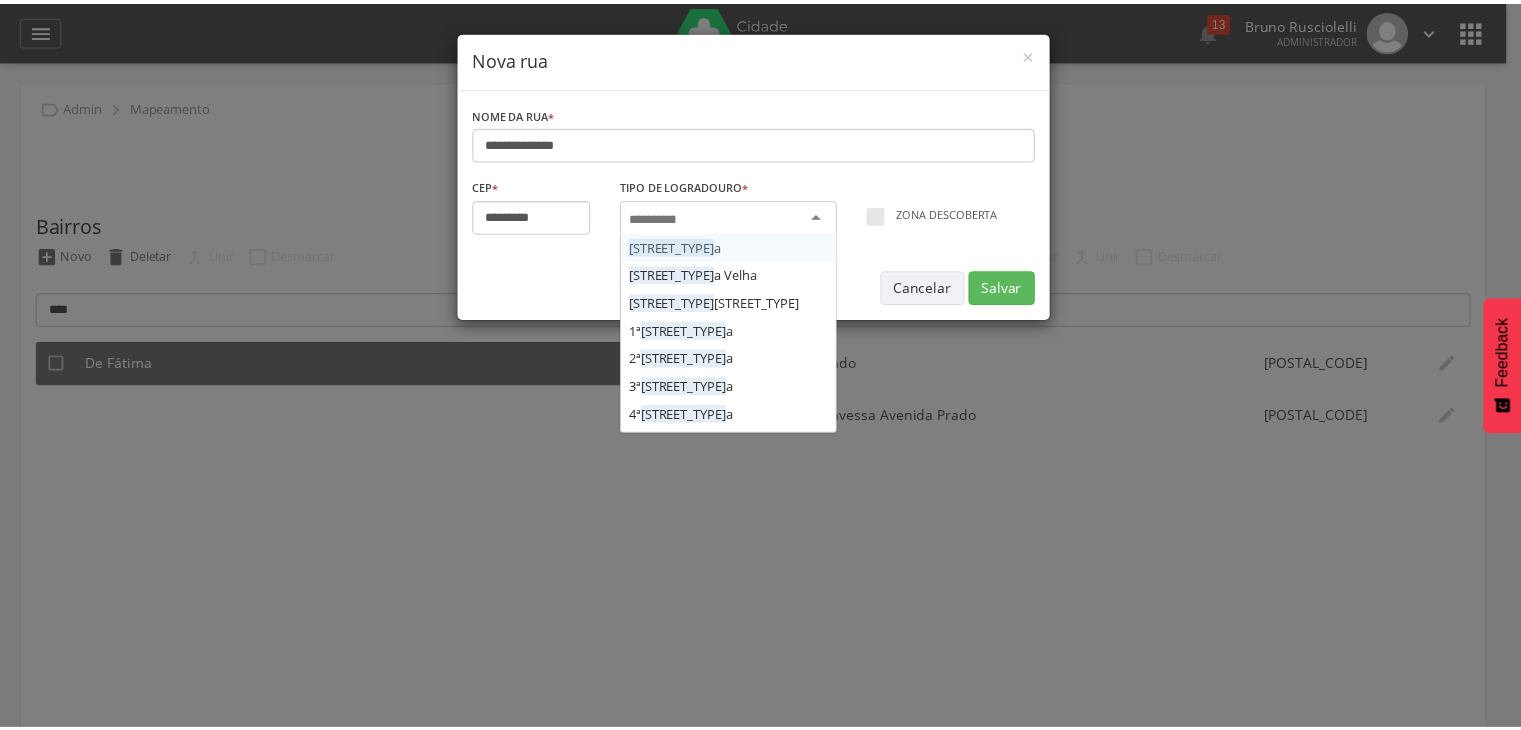 scroll, scrollTop: 0, scrollLeft: 0, axis: both 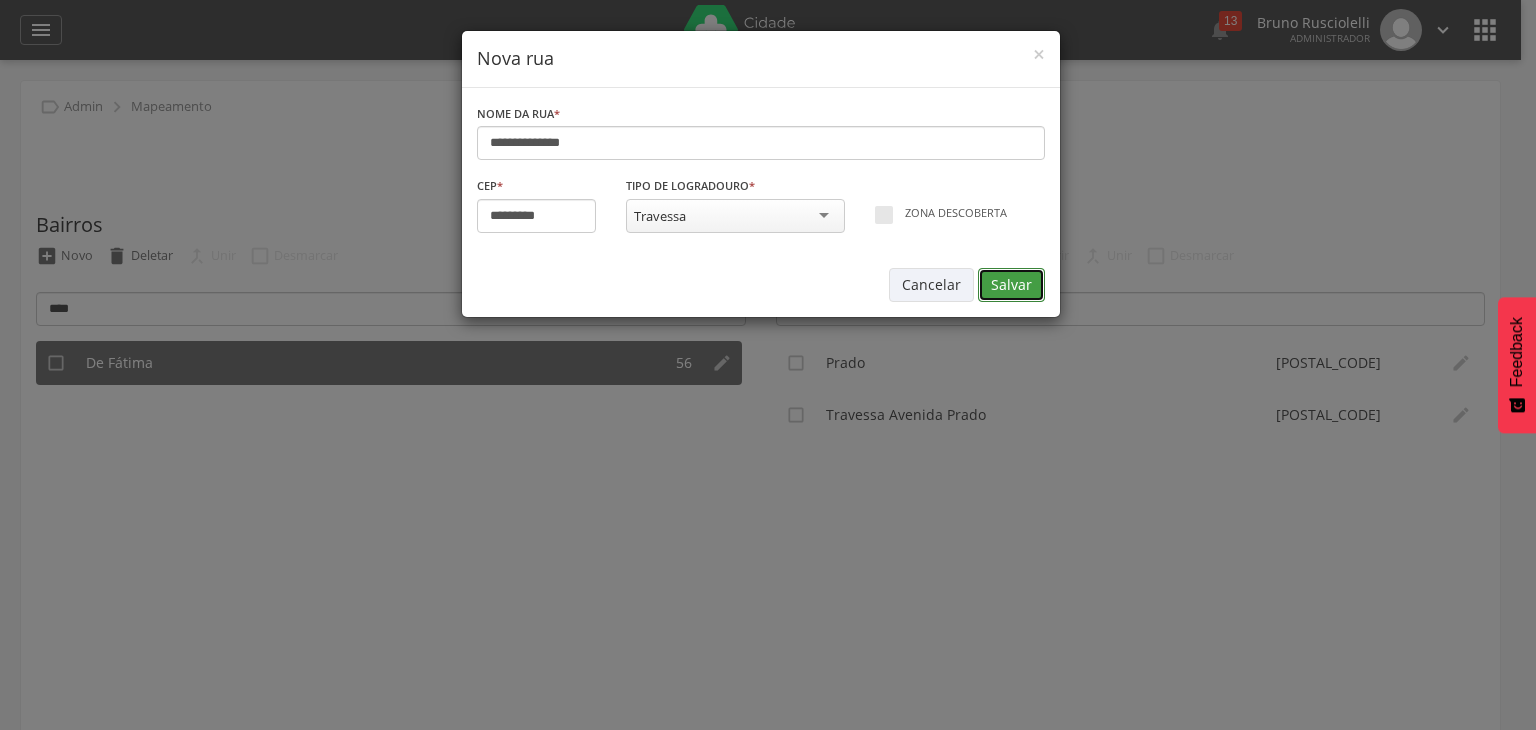click on "Salvar" at bounding box center (1011, 285) 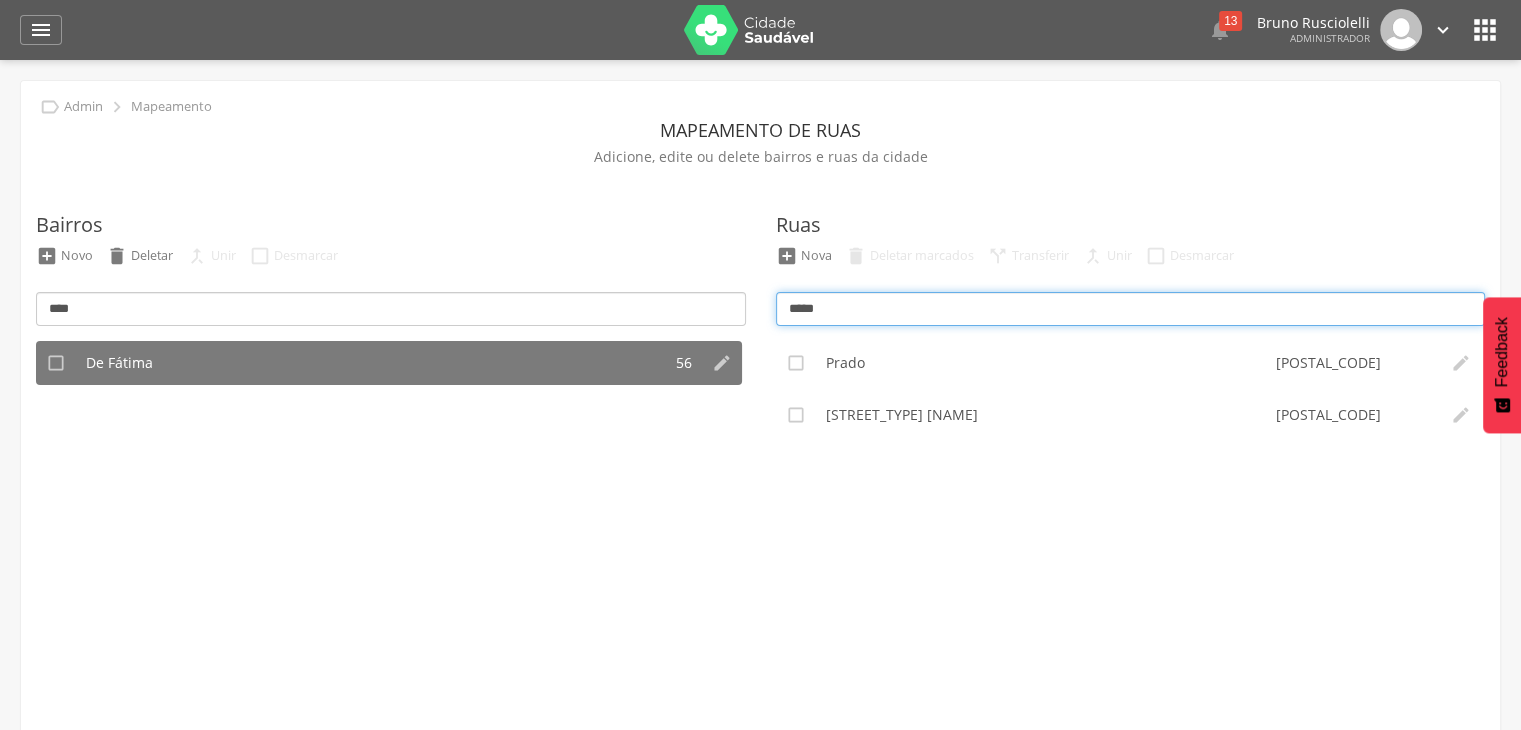 drag, startPoint x: 853, startPoint y: 296, endPoint x: 724, endPoint y: 245, distance: 138.71553 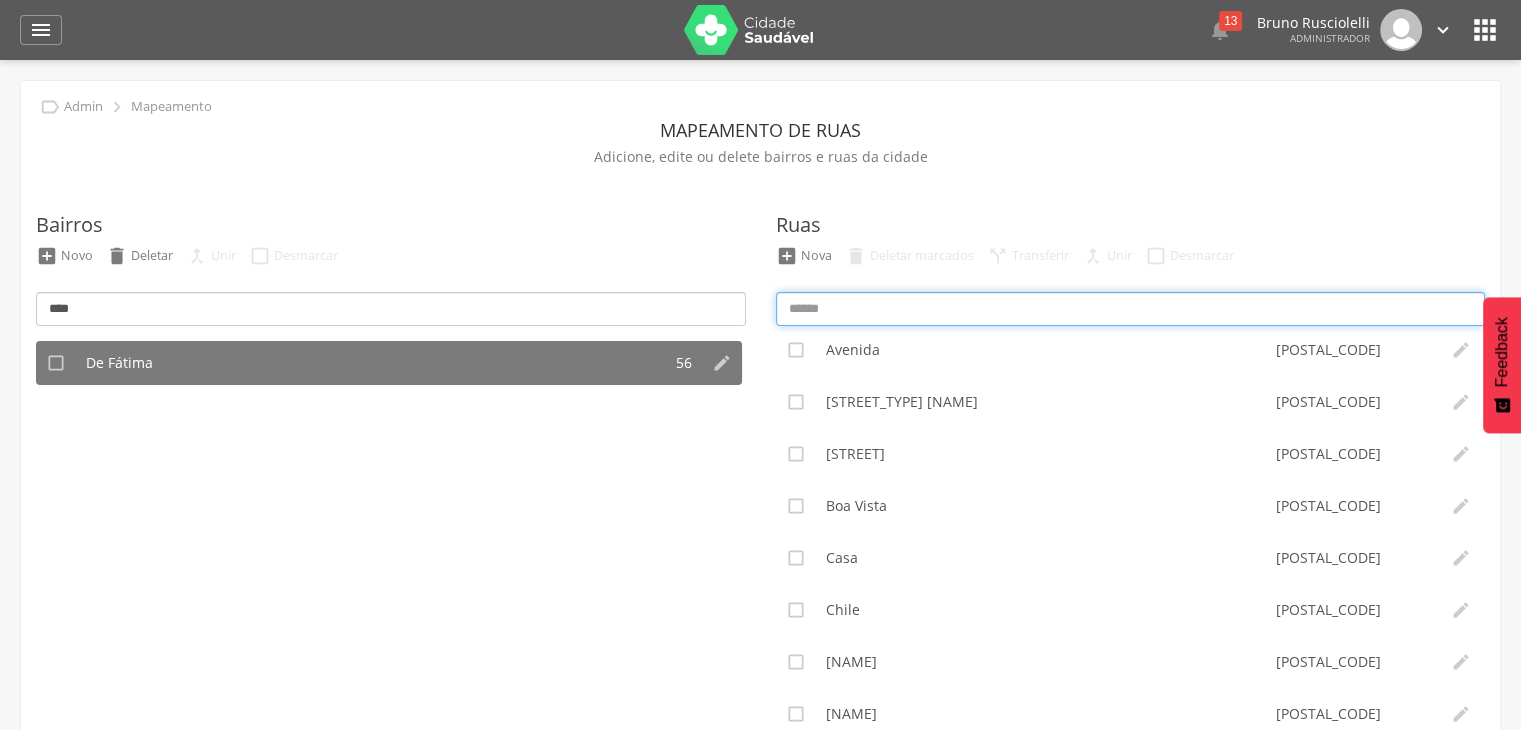 scroll, scrollTop: 380, scrollLeft: 0, axis: vertical 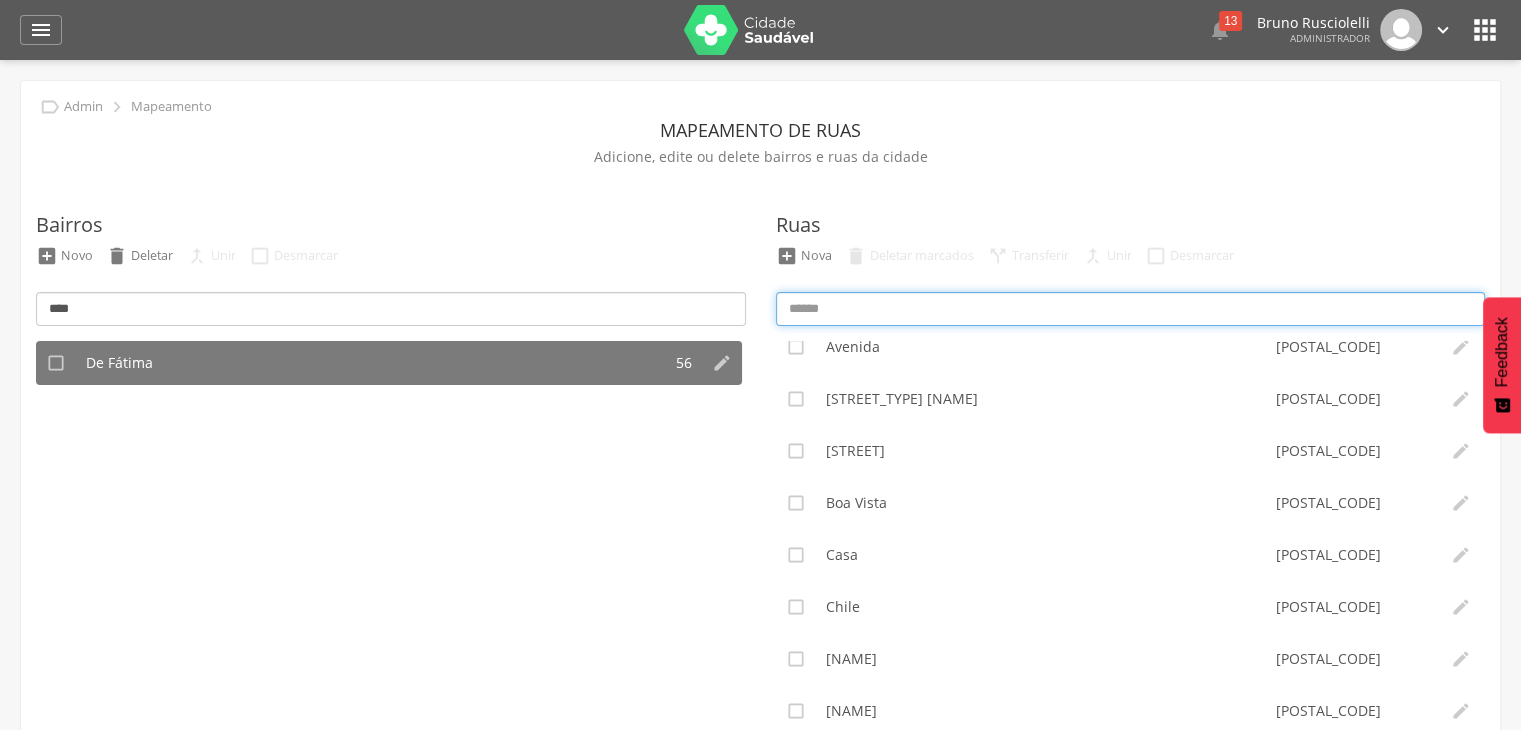 type 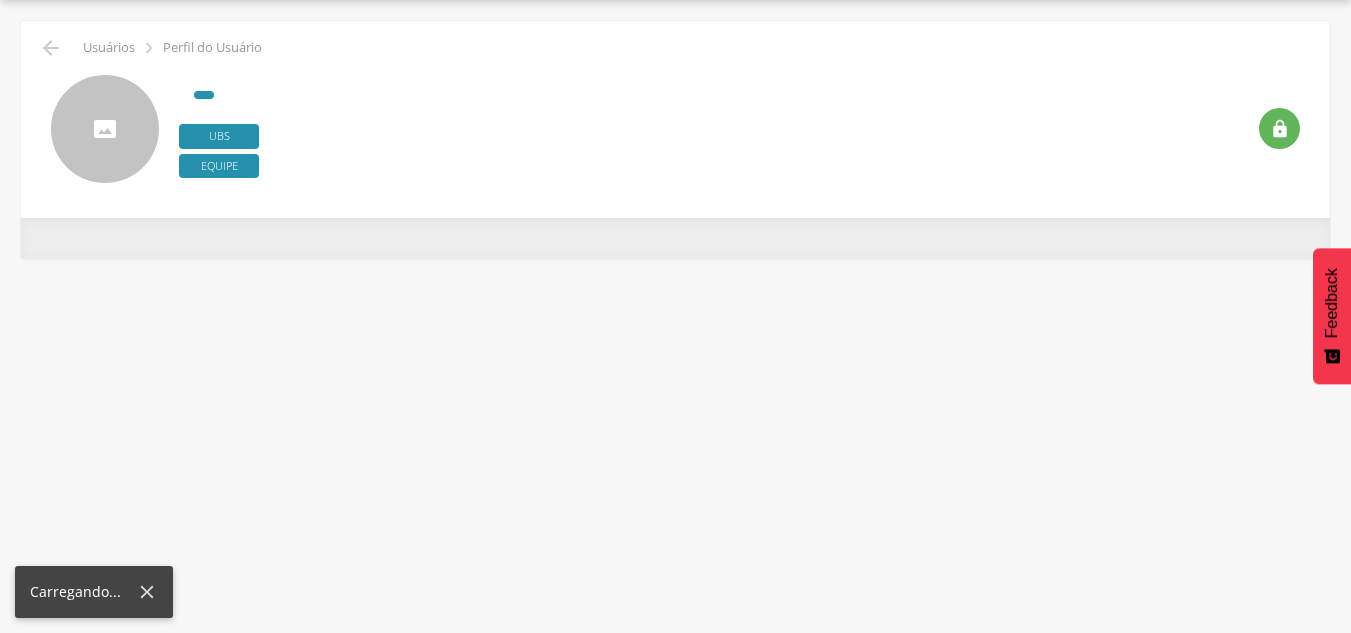 scroll, scrollTop: 60, scrollLeft: 0, axis: vertical 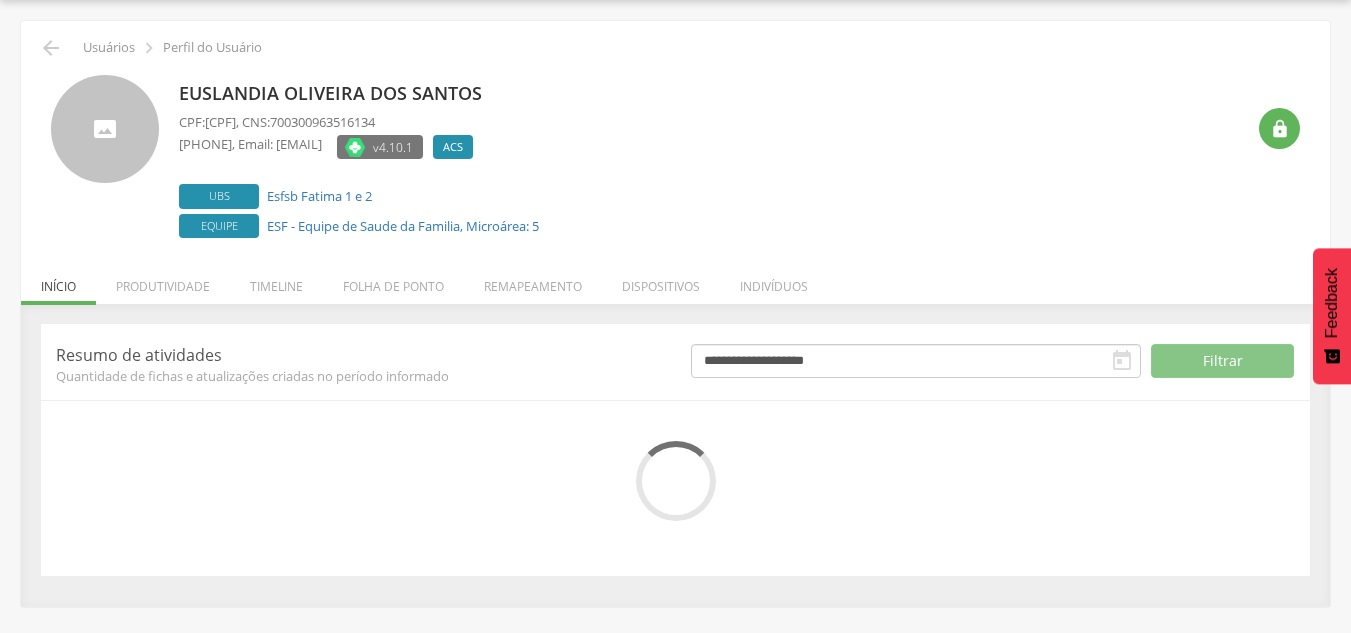 click on "Remapeamento" at bounding box center (533, 281) 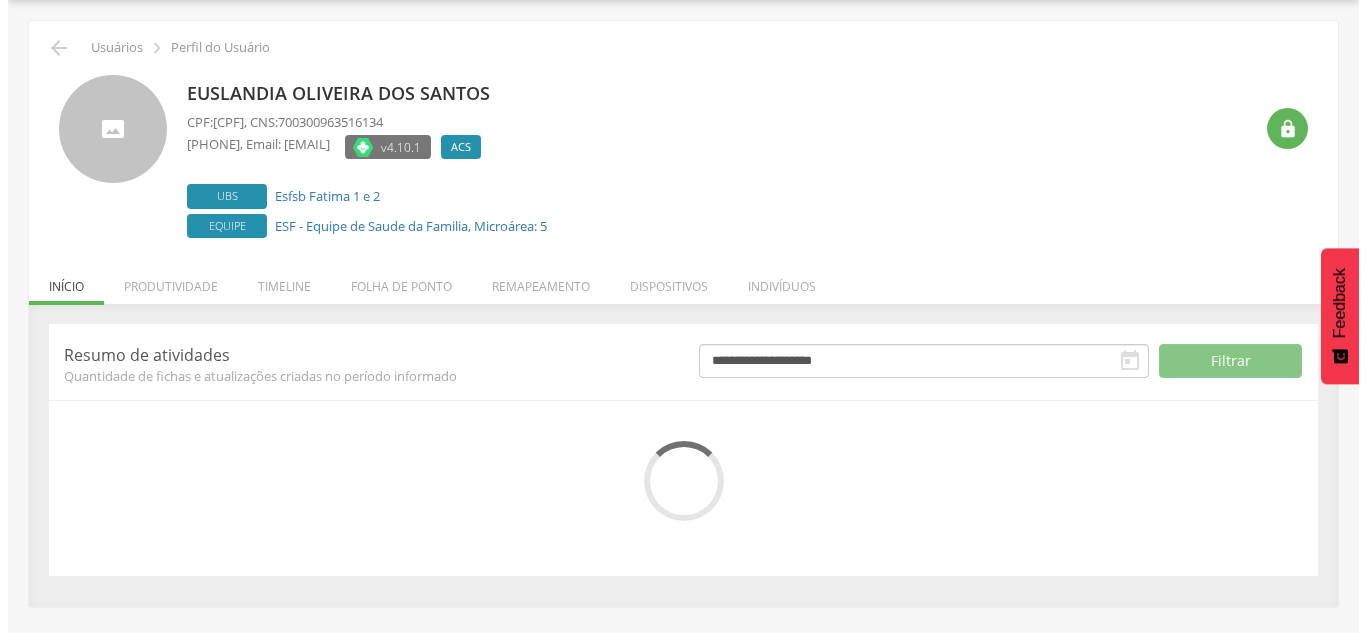 scroll, scrollTop: 119, scrollLeft: 0, axis: vertical 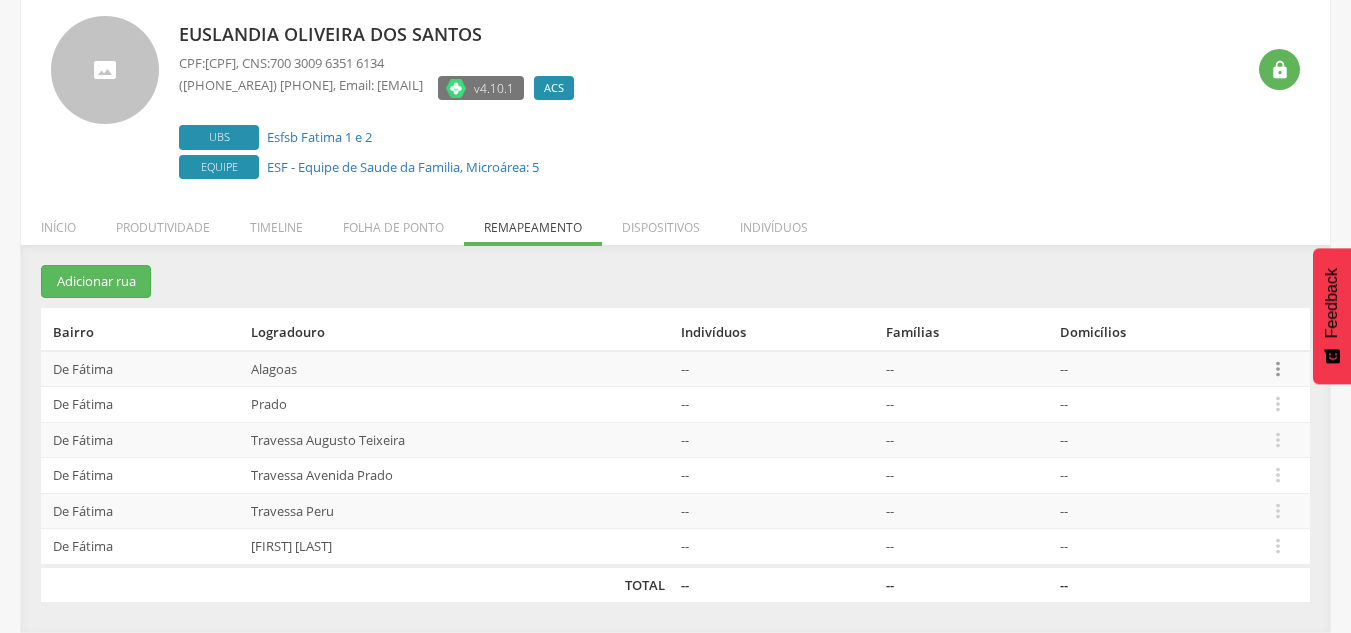 click on "" at bounding box center (1278, 369) 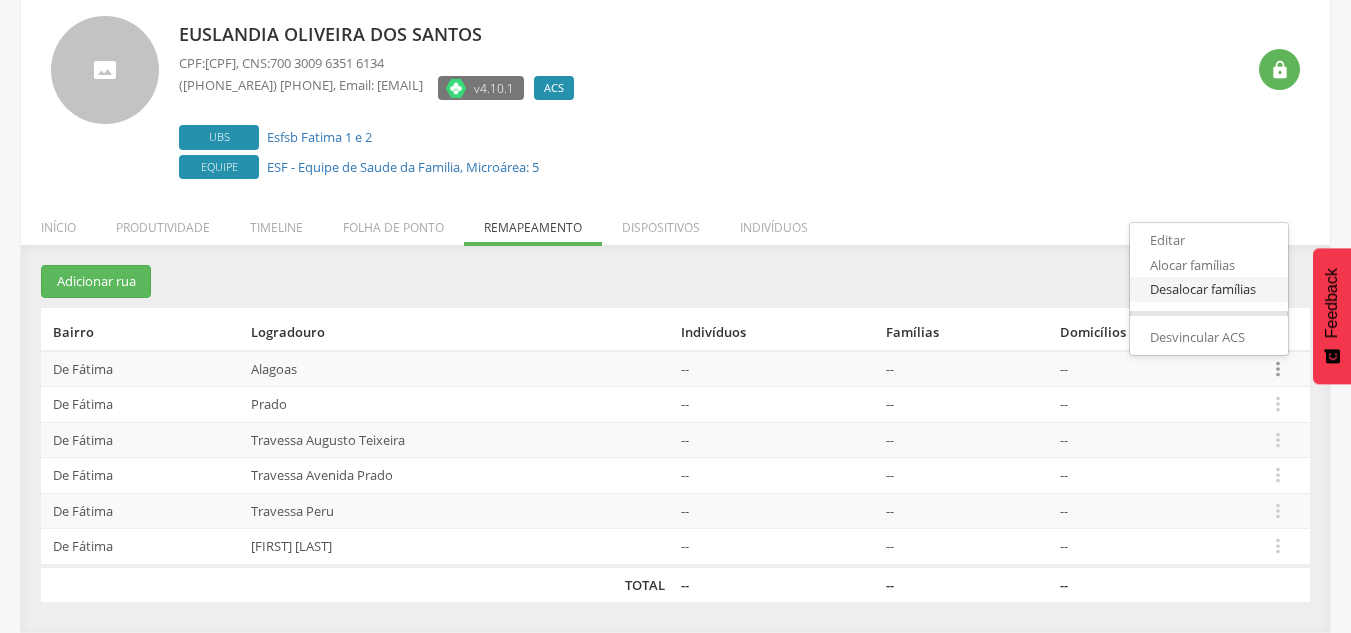click on "Desalocar famílias" at bounding box center (1209, 289) 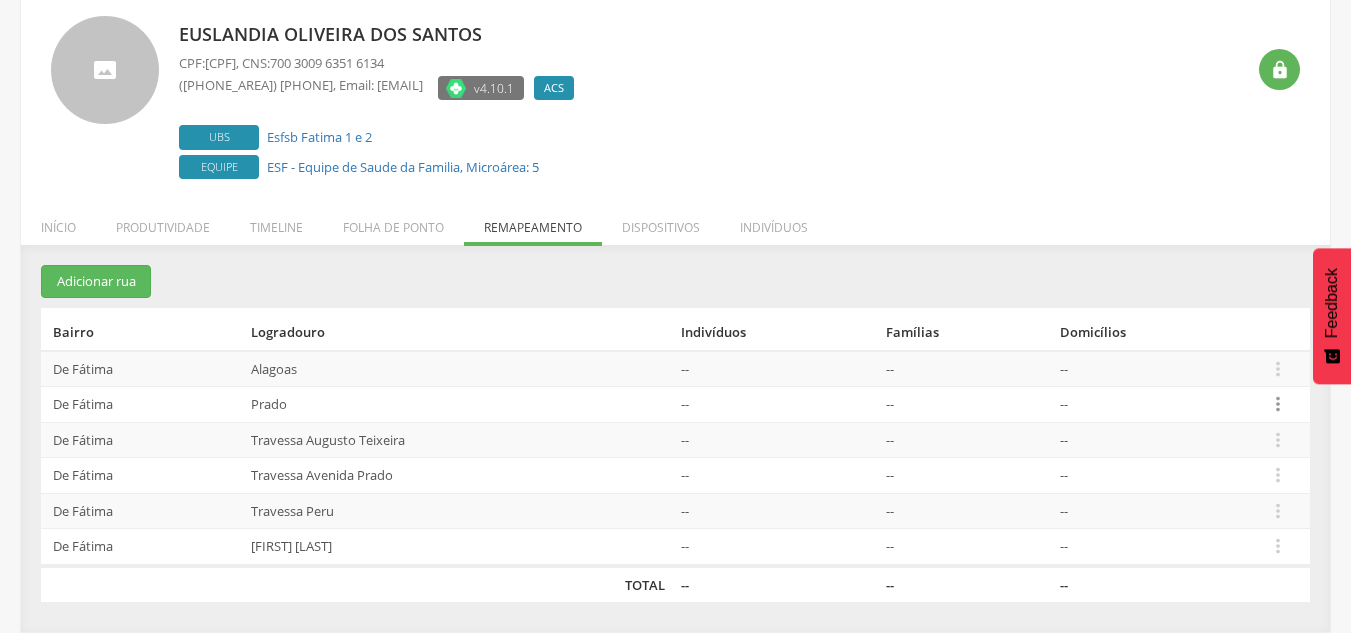 click on "" at bounding box center (1278, 404) 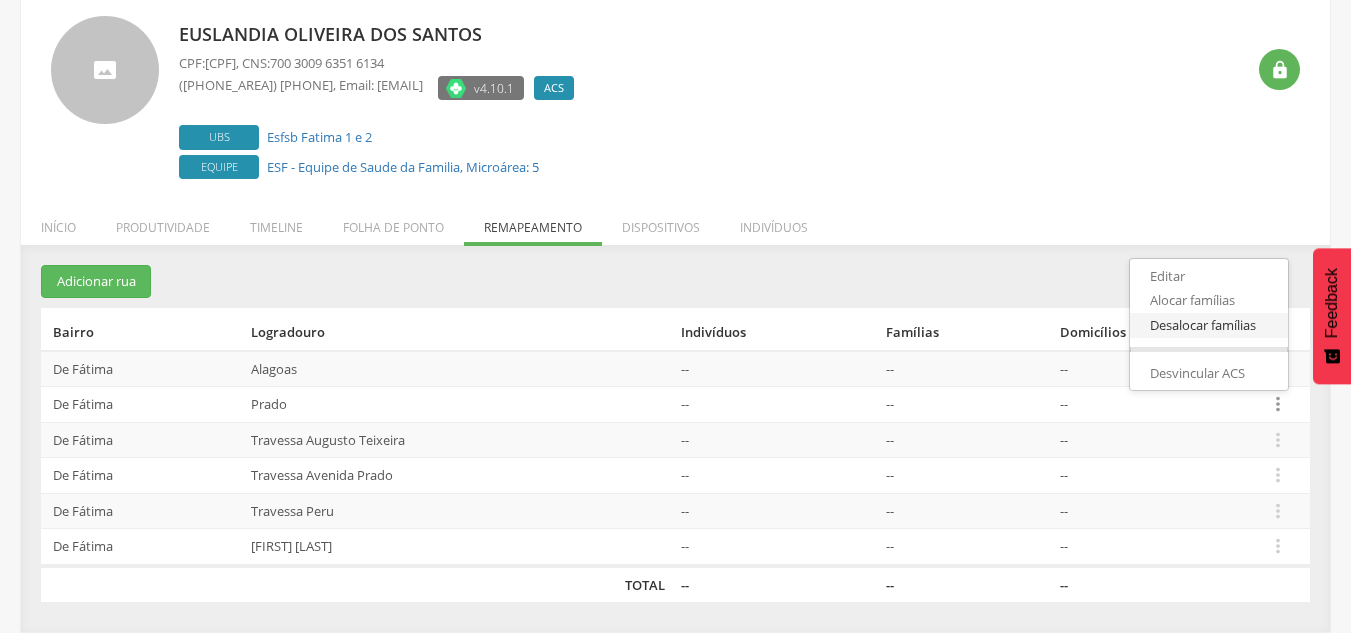 click on "Desalocar famílias" at bounding box center [1209, 325] 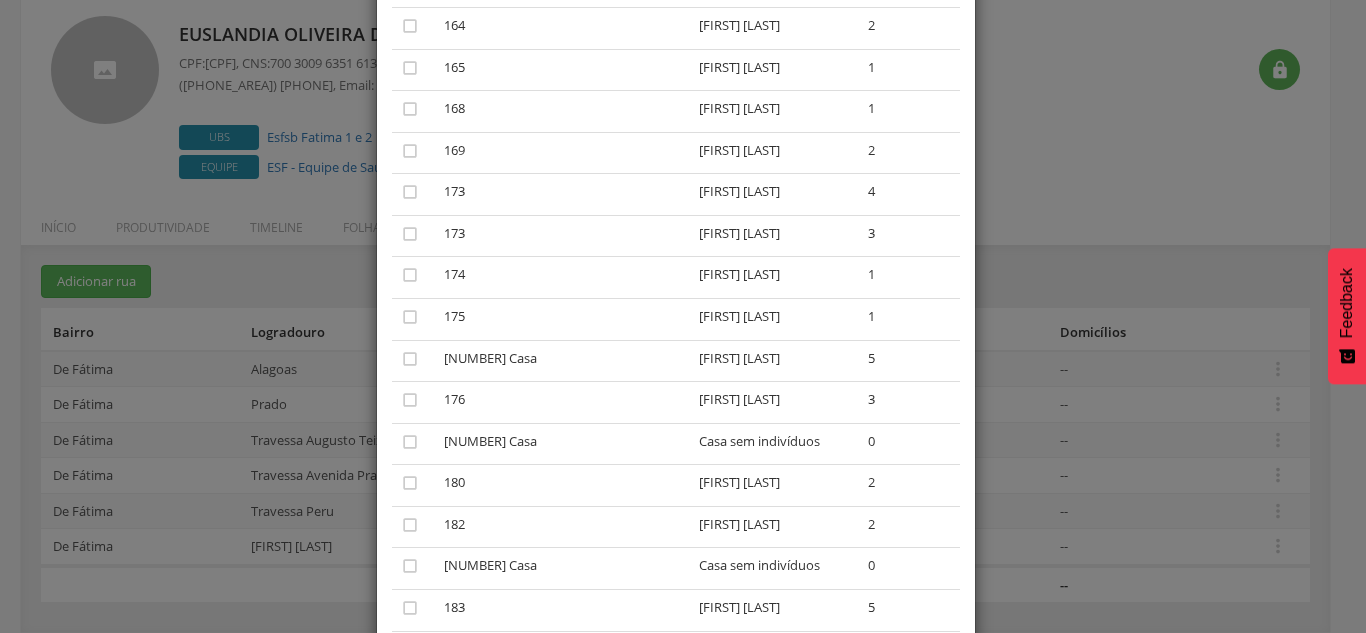 scroll, scrollTop: 1098, scrollLeft: 0, axis: vertical 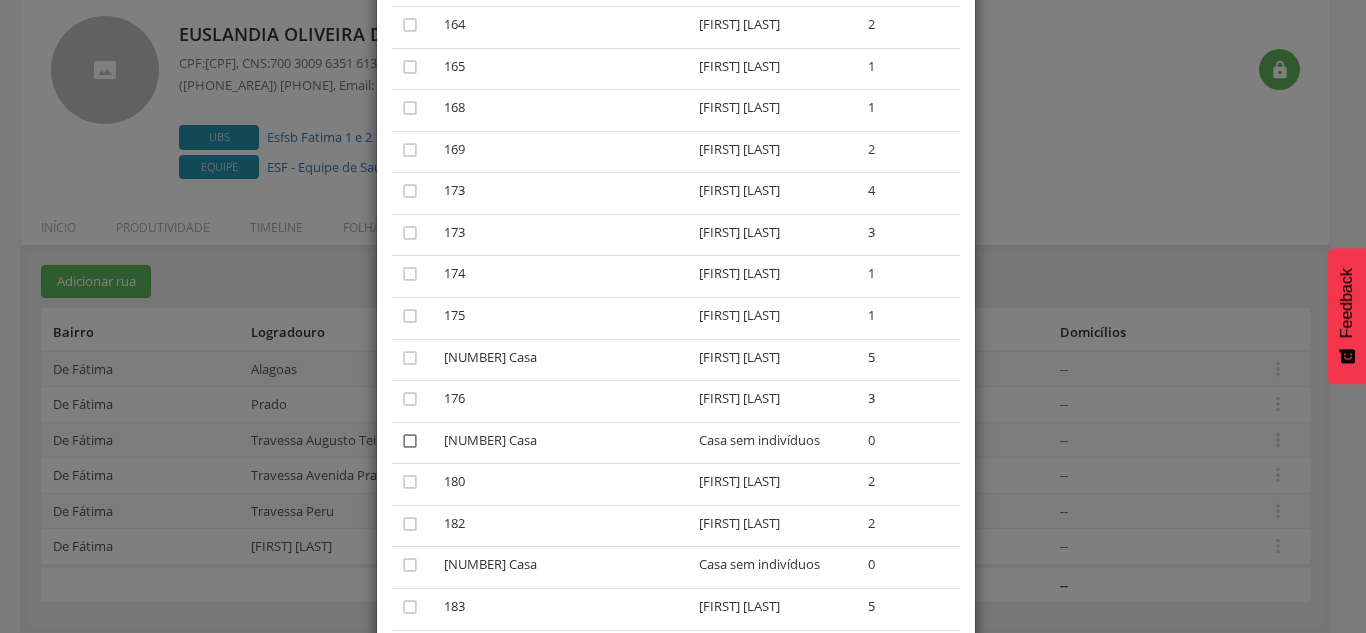 click on "" at bounding box center (410, 441) 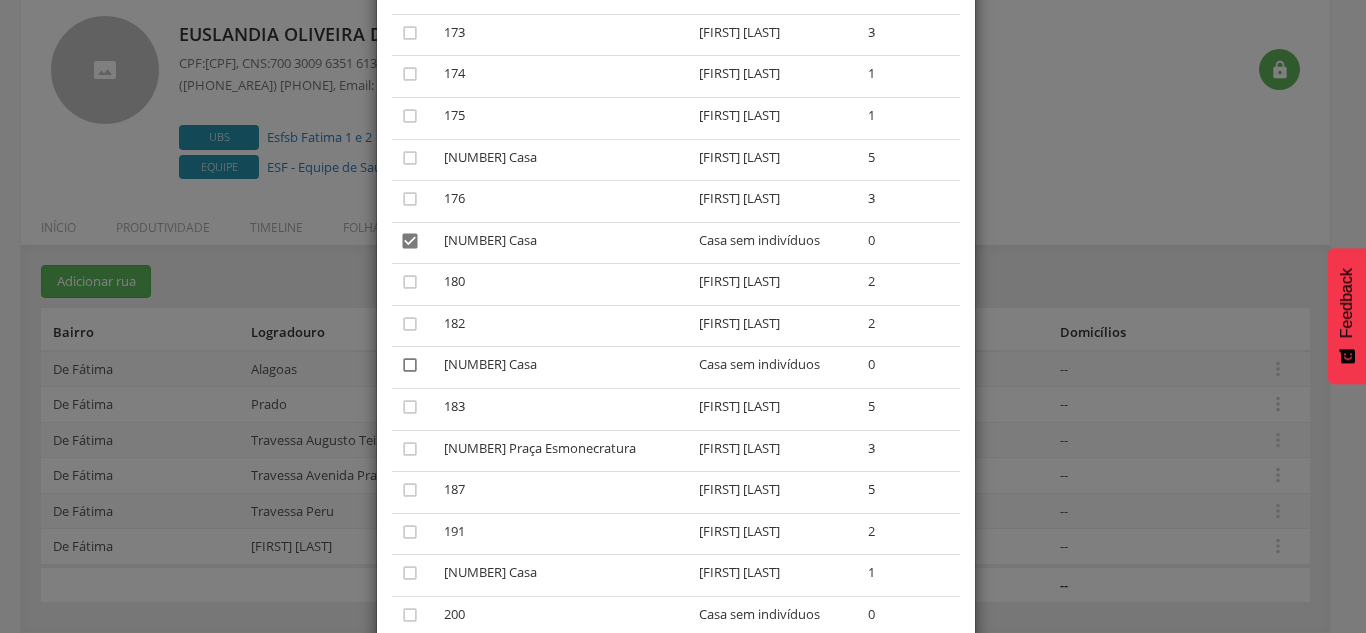 click on "" at bounding box center (410, 365) 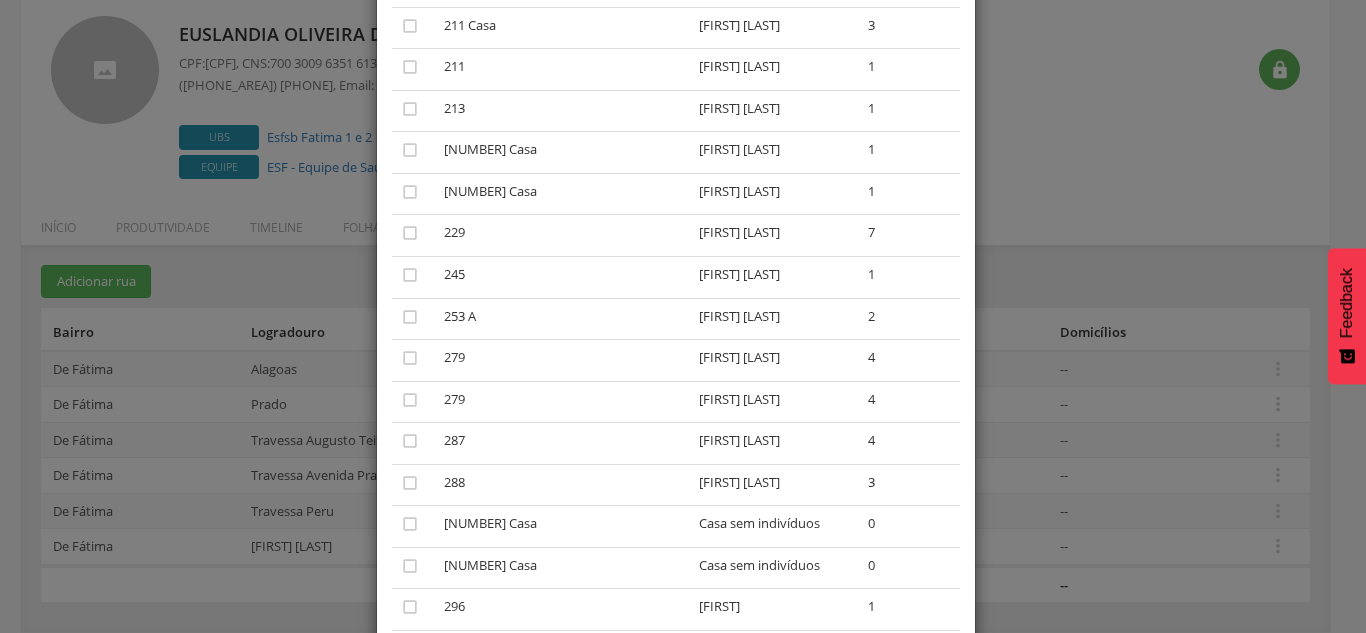 scroll, scrollTop: 2096, scrollLeft: 0, axis: vertical 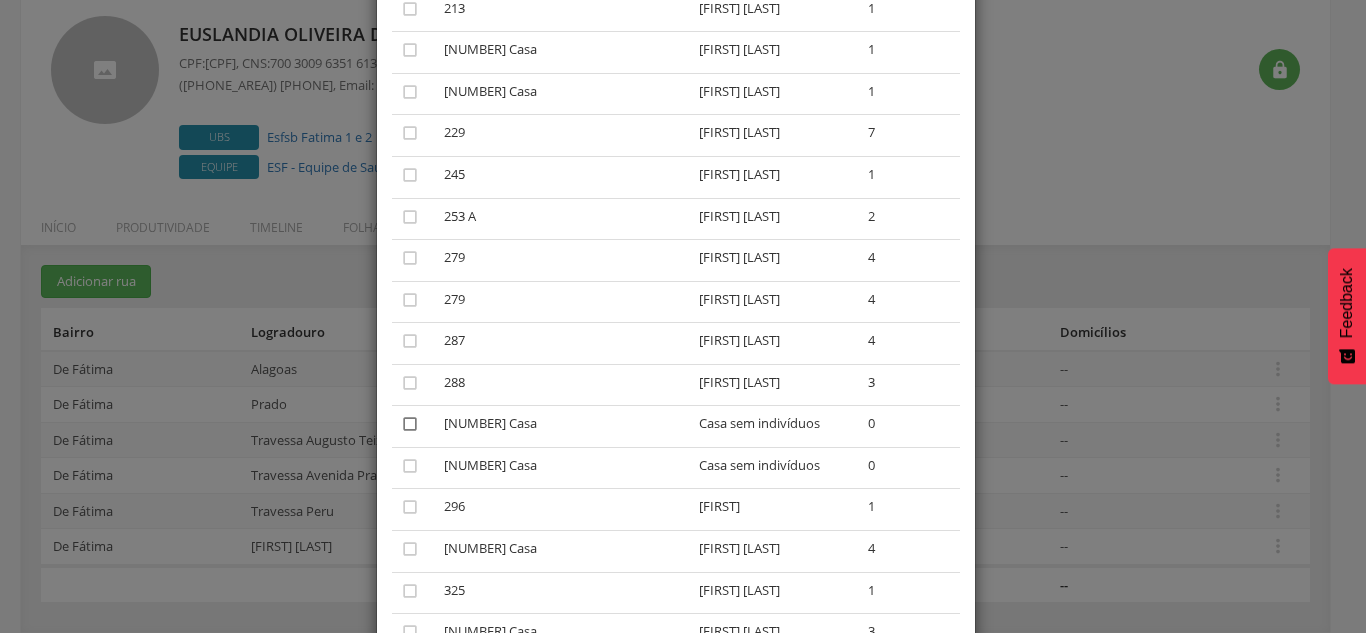 click on "" at bounding box center (410, 424) 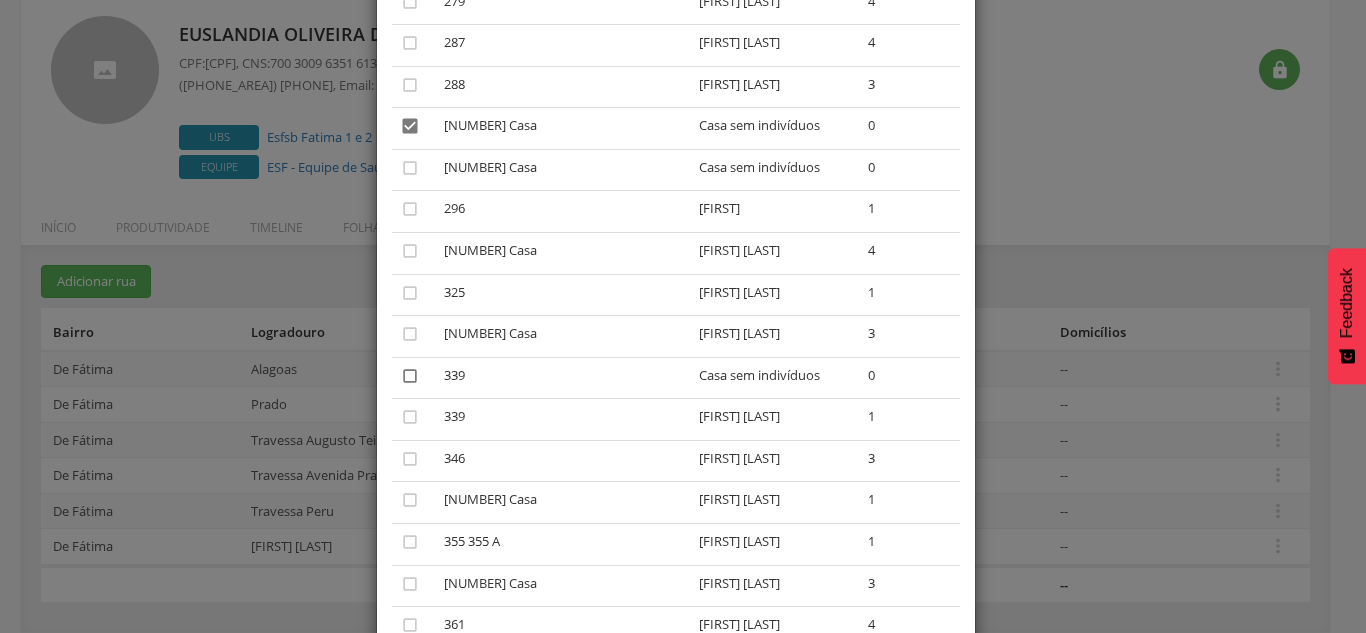 click on "" at bounding box center (410, 376) 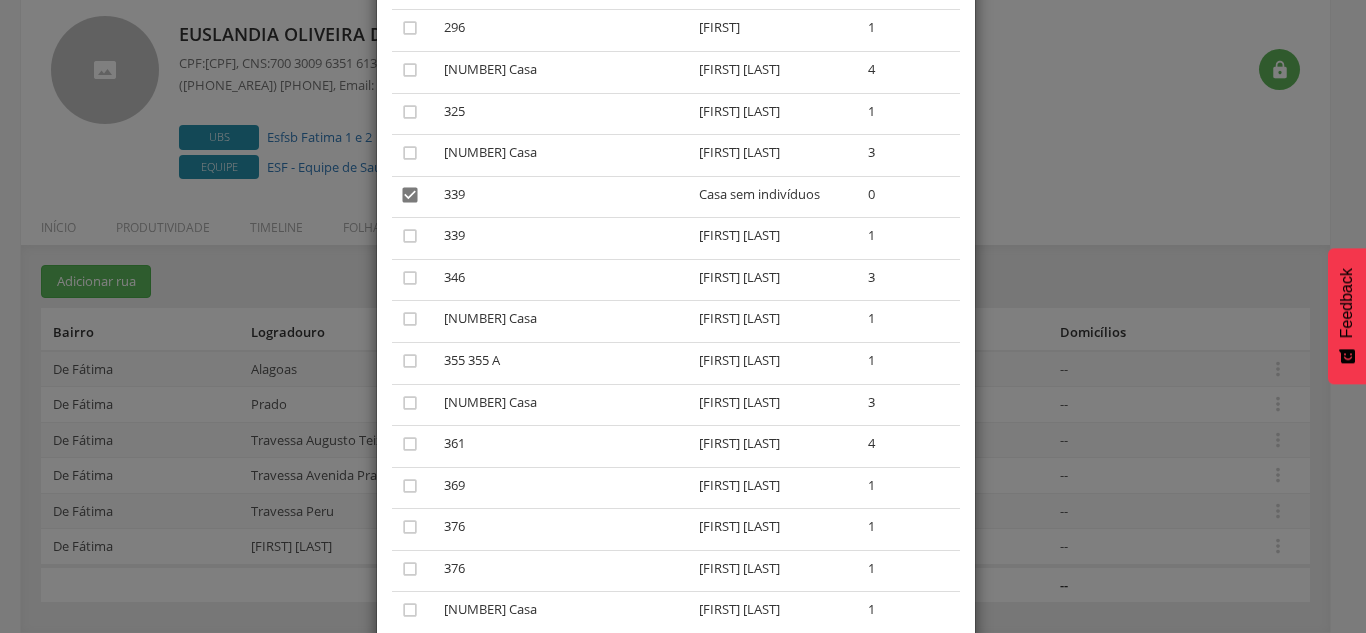 scroll, scrollTop: 2675, scrollLeft: 0, axis: vertical 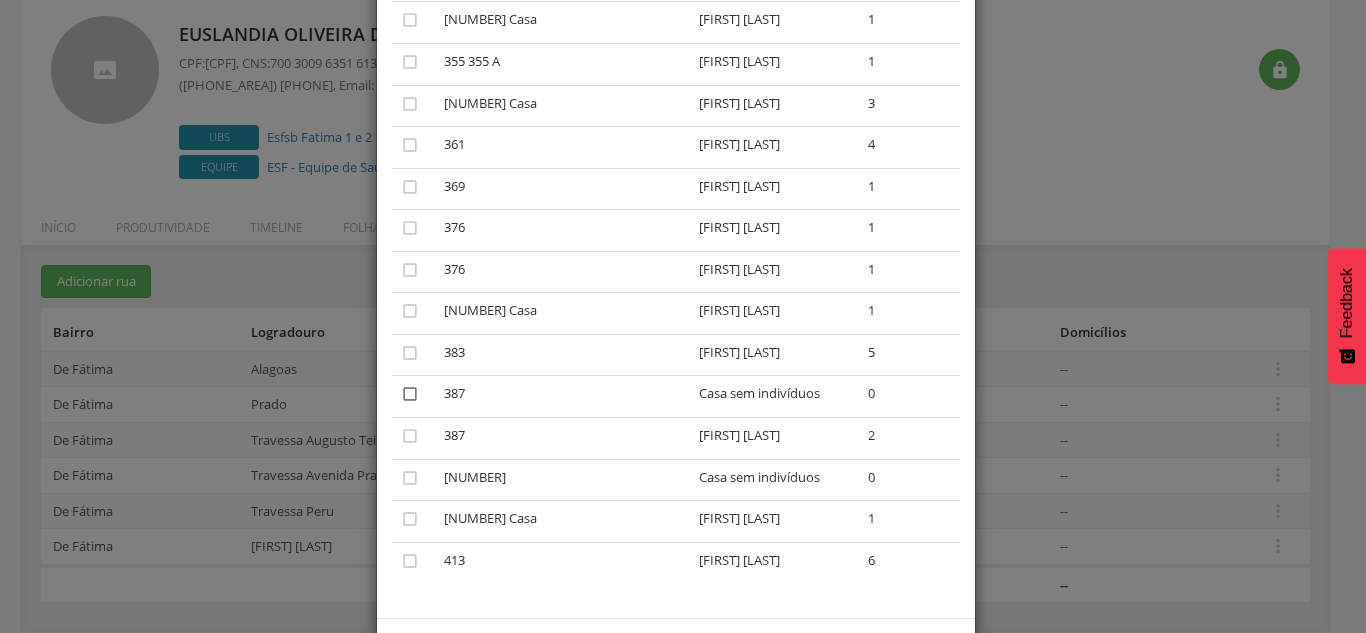 click on "" at bounding box center [410, 394] 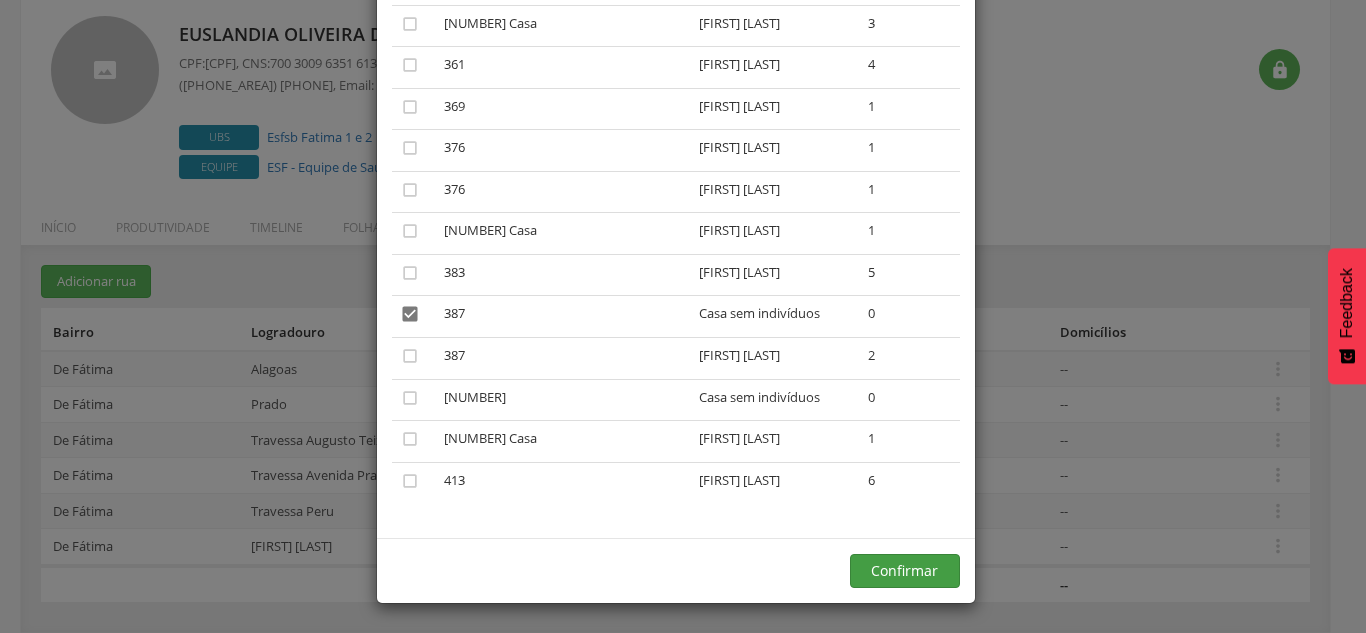 scroll, scrollTop: 3054, scrollLeft: 0, axis: vertical 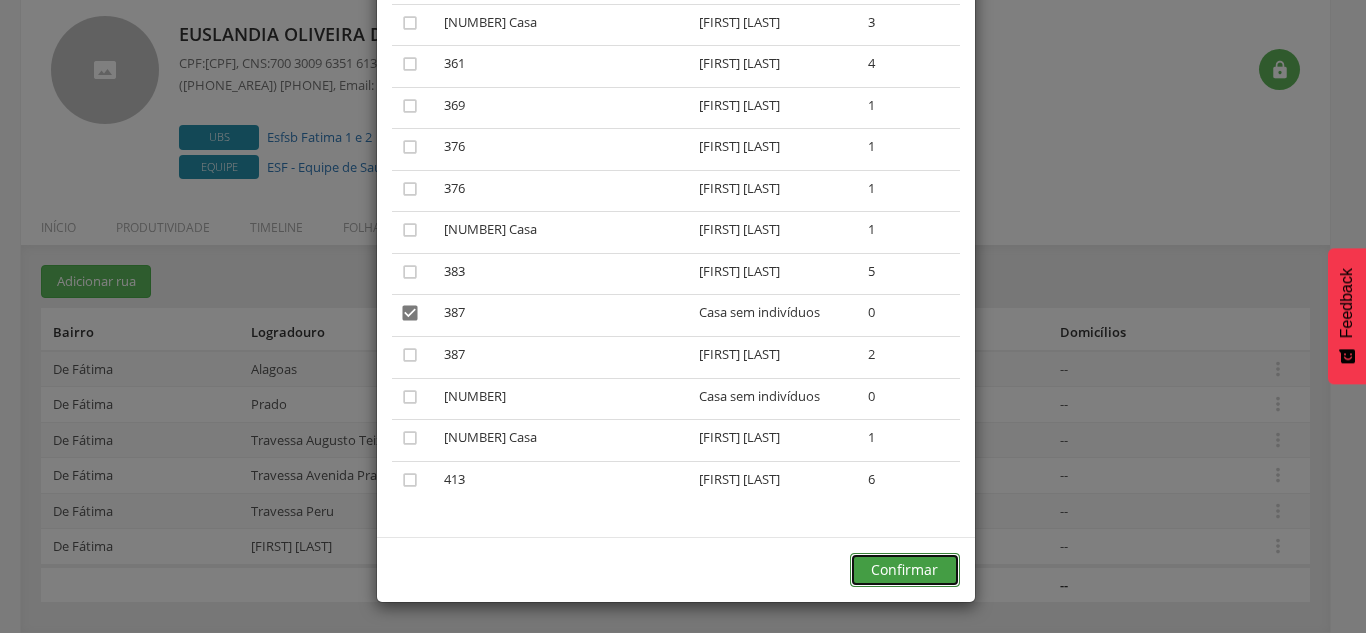click on "Confirmar" at bounding box center (905, 570) 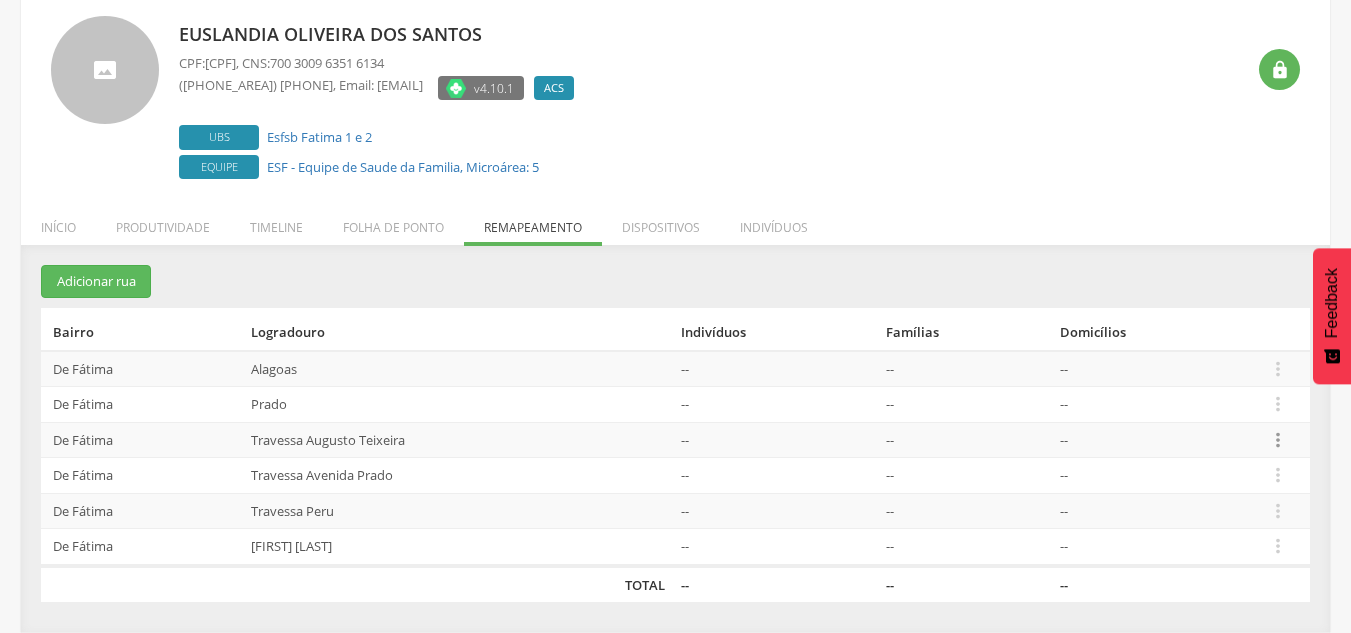 click on "" at bounding box center (1278, 440) 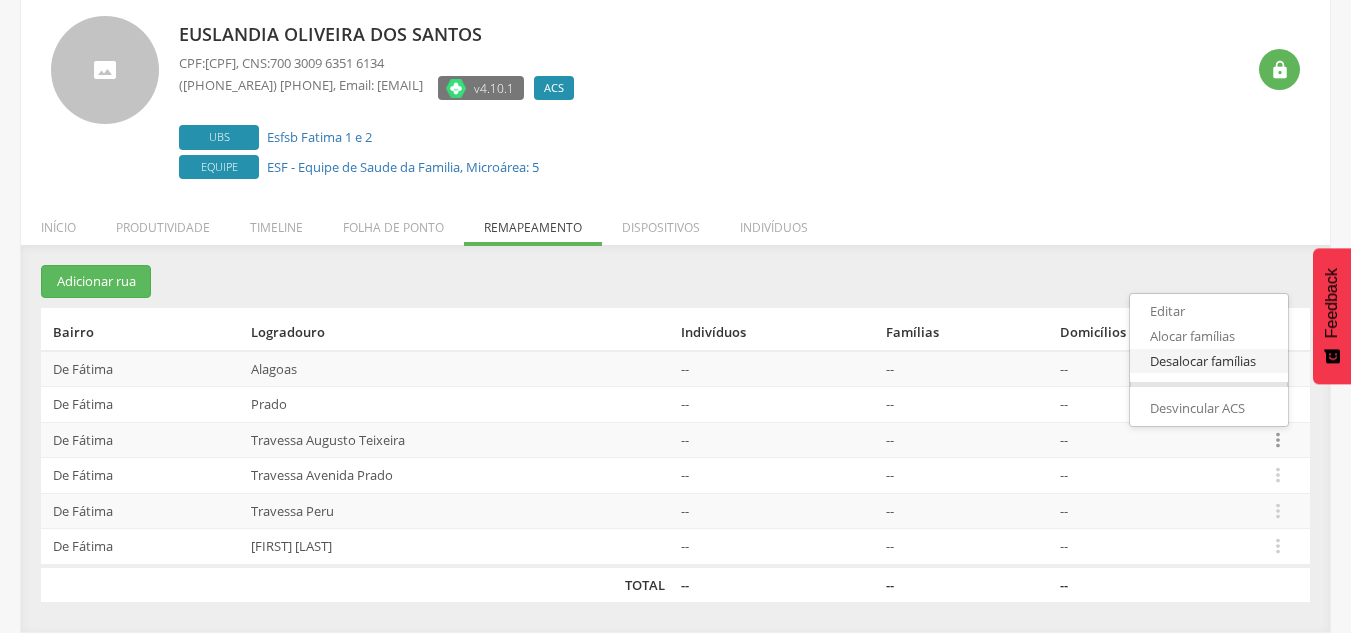 click on "Desalocar famílias" at bounding box center [1209, 361] 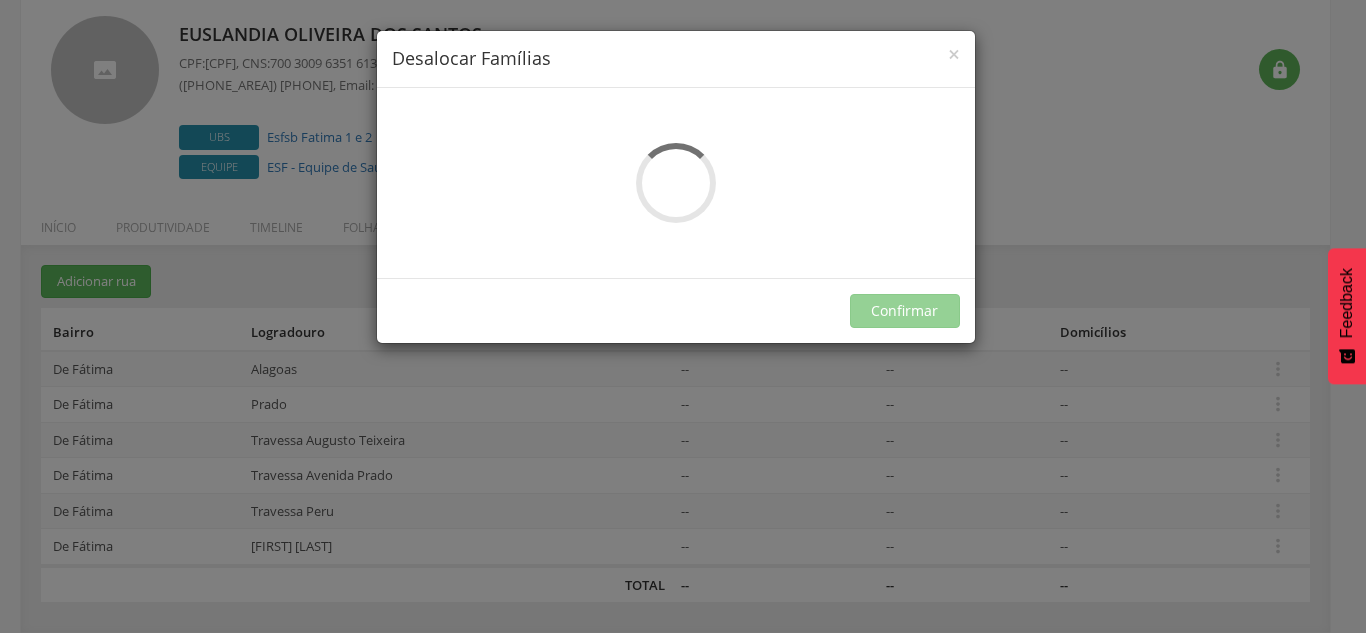 scroll, scrollTop: 0, scrollLeft: 0, axis: both 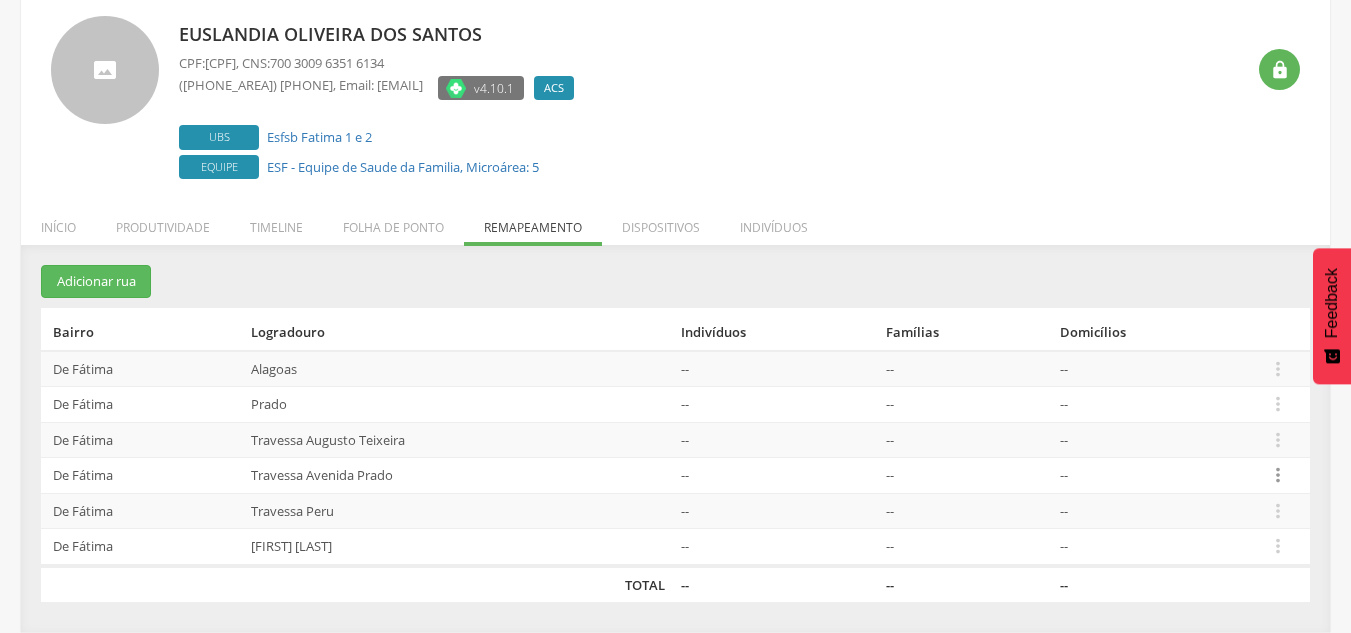 click on "" at bounding box center (1278, 475) 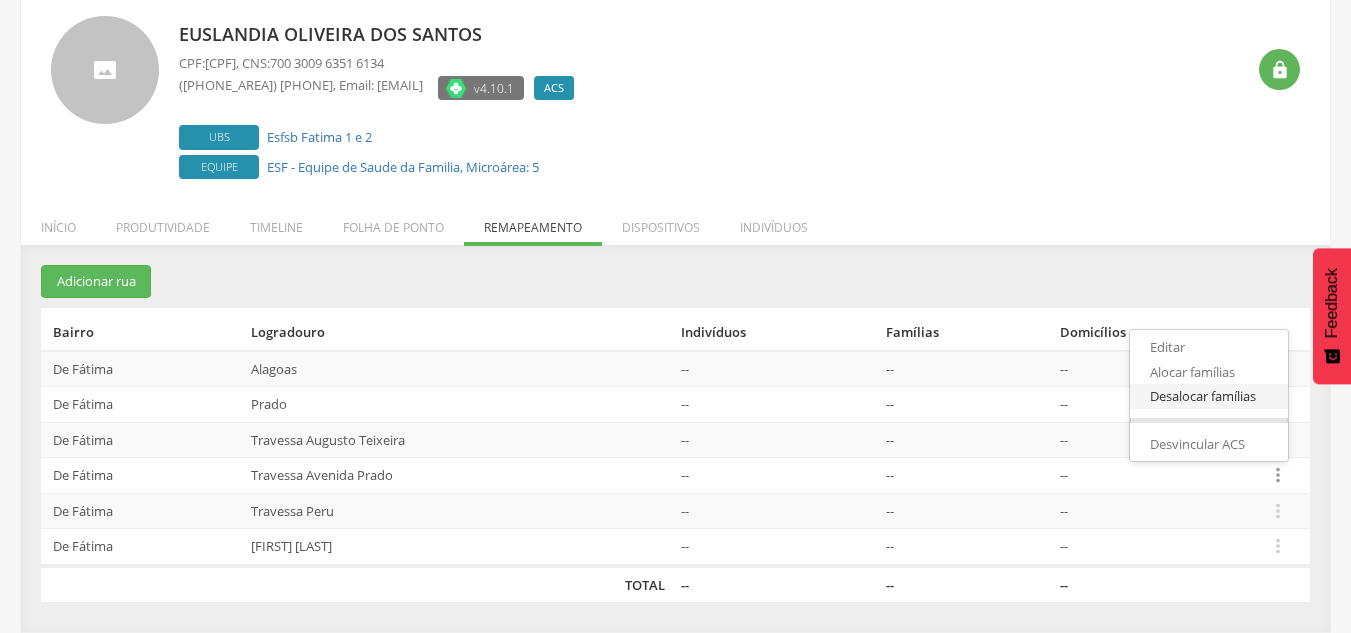 click on "Desalocar famílias" at bounding box center (1209, 396) 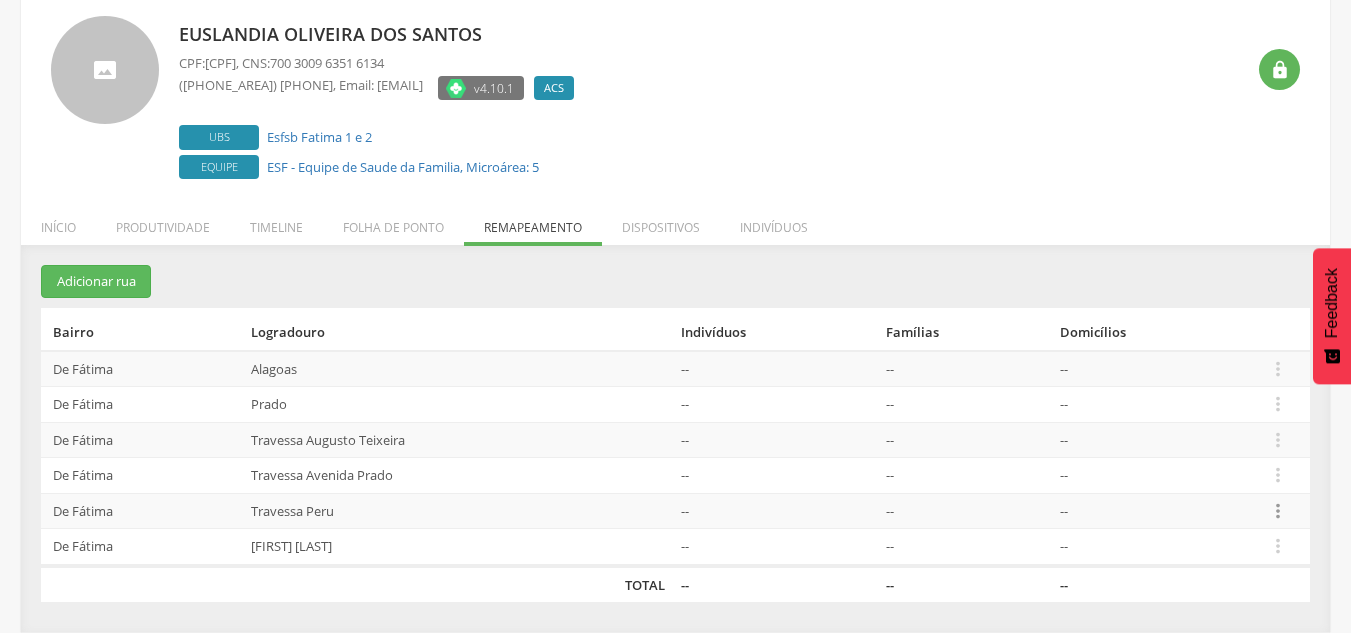 click on "" at bounding box center (1278, 511) 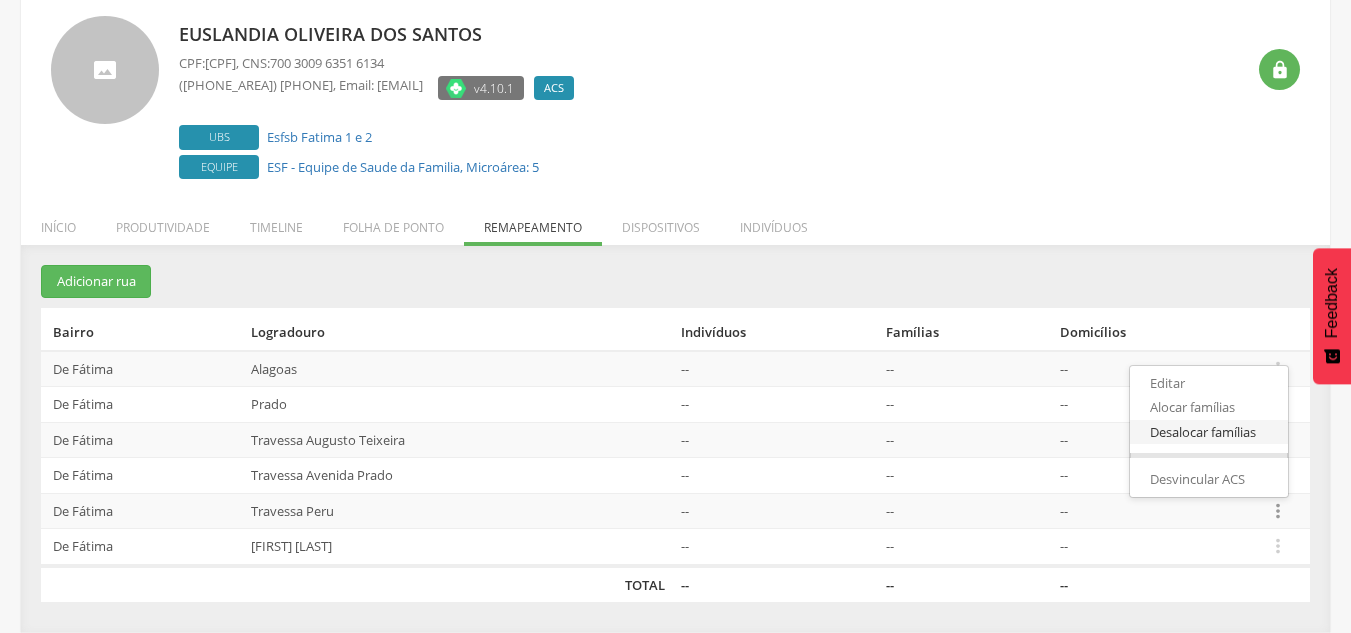 click on "Desalocar famílias" at bounding box center [1209, 432] 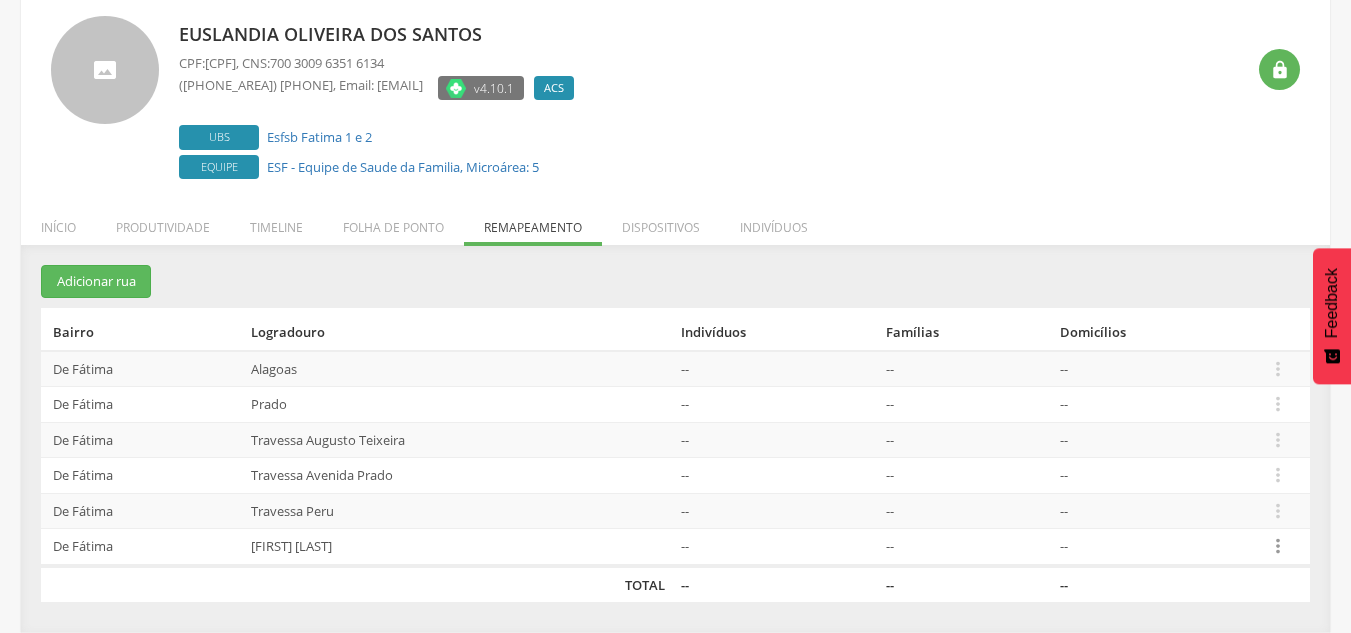 click on "" at bounding box center [1278, 546] 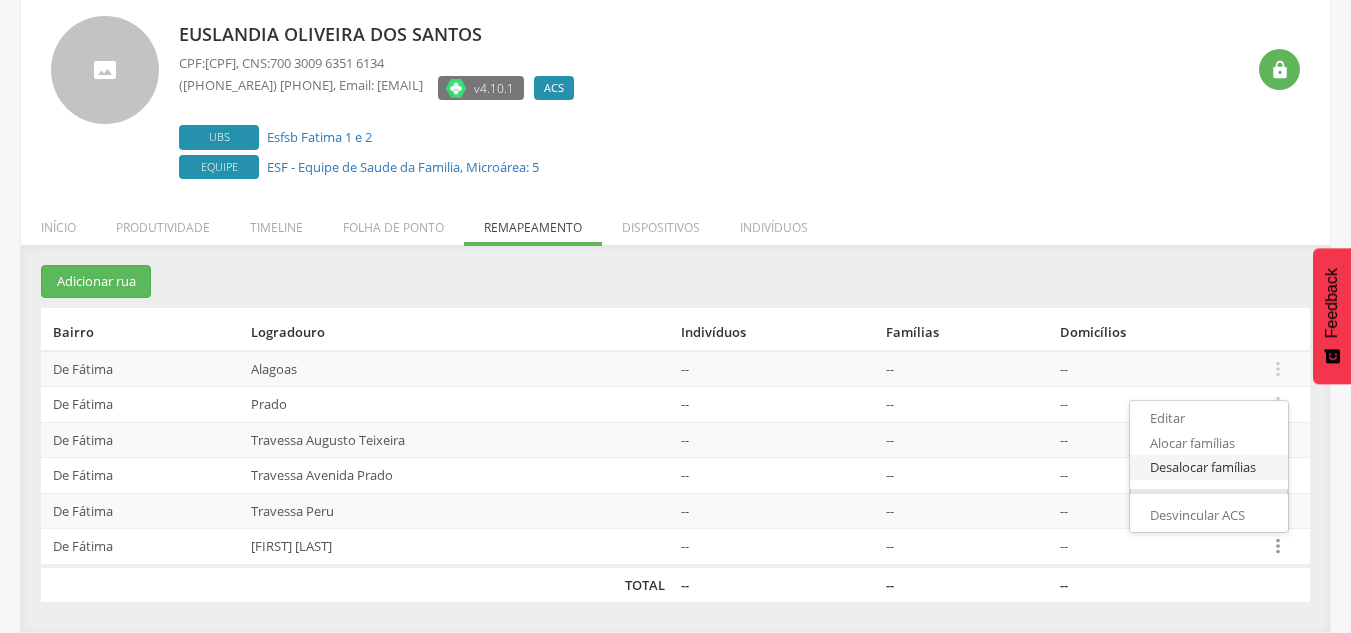click on "Desalocar famílias" at bounding box center (1209, 467) 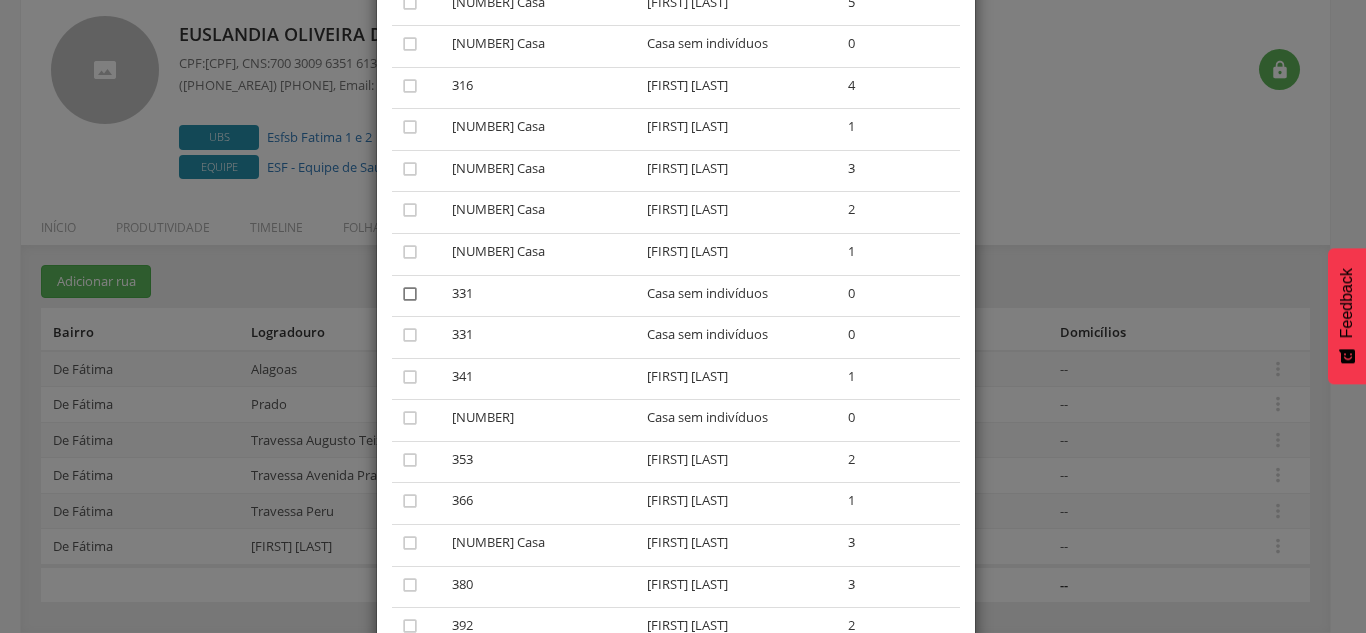 scroll, scrollTop: 498, scrollLeft: 0, axis: vertical 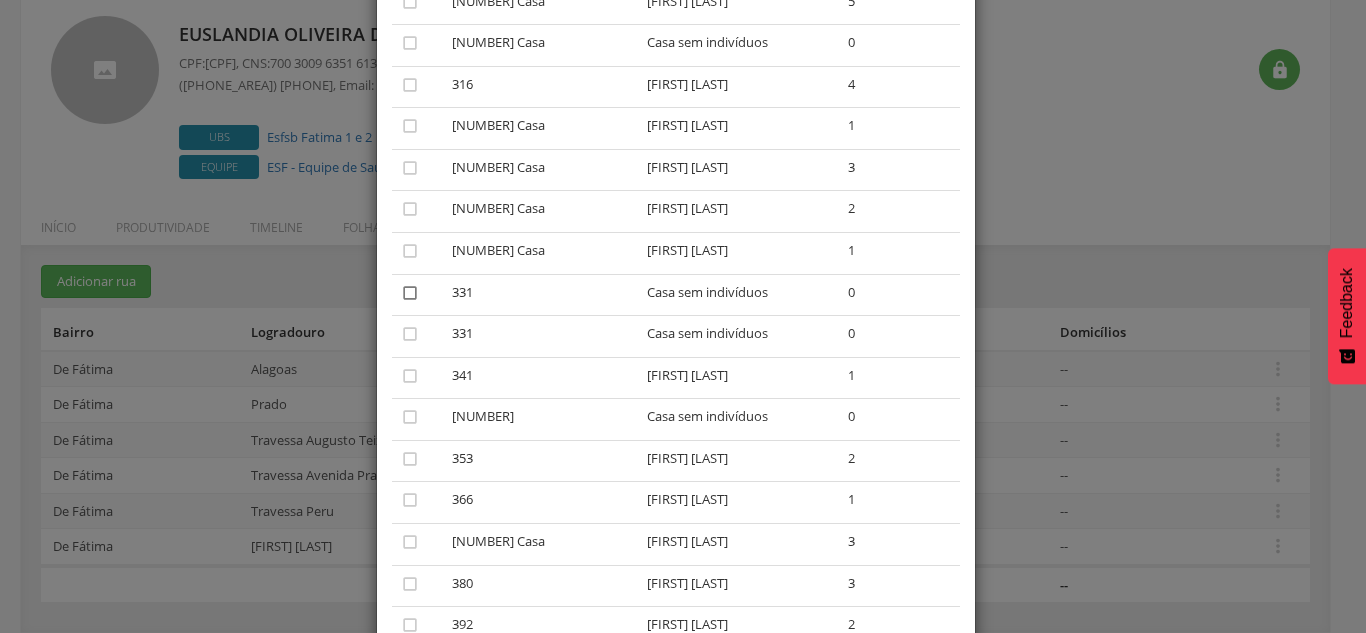 click on "" at bounding box center [410, 293] 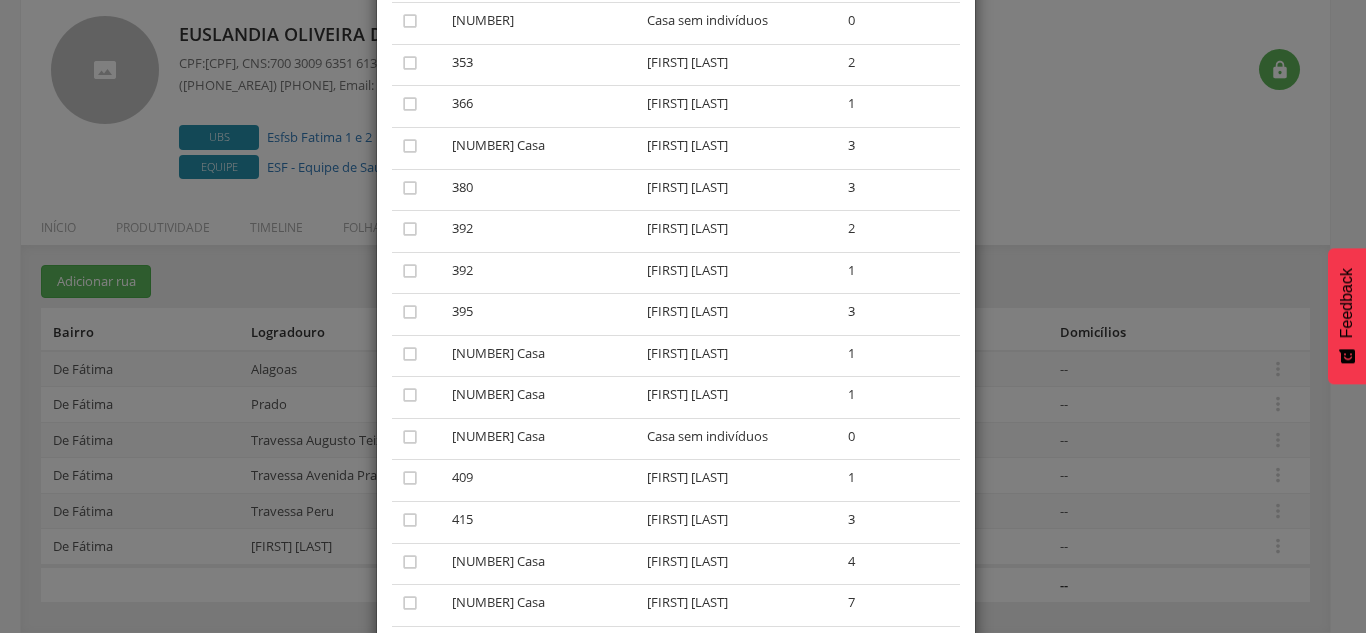 scroll, scrollTop: 895, scrollLeft: 0, axis: vertical 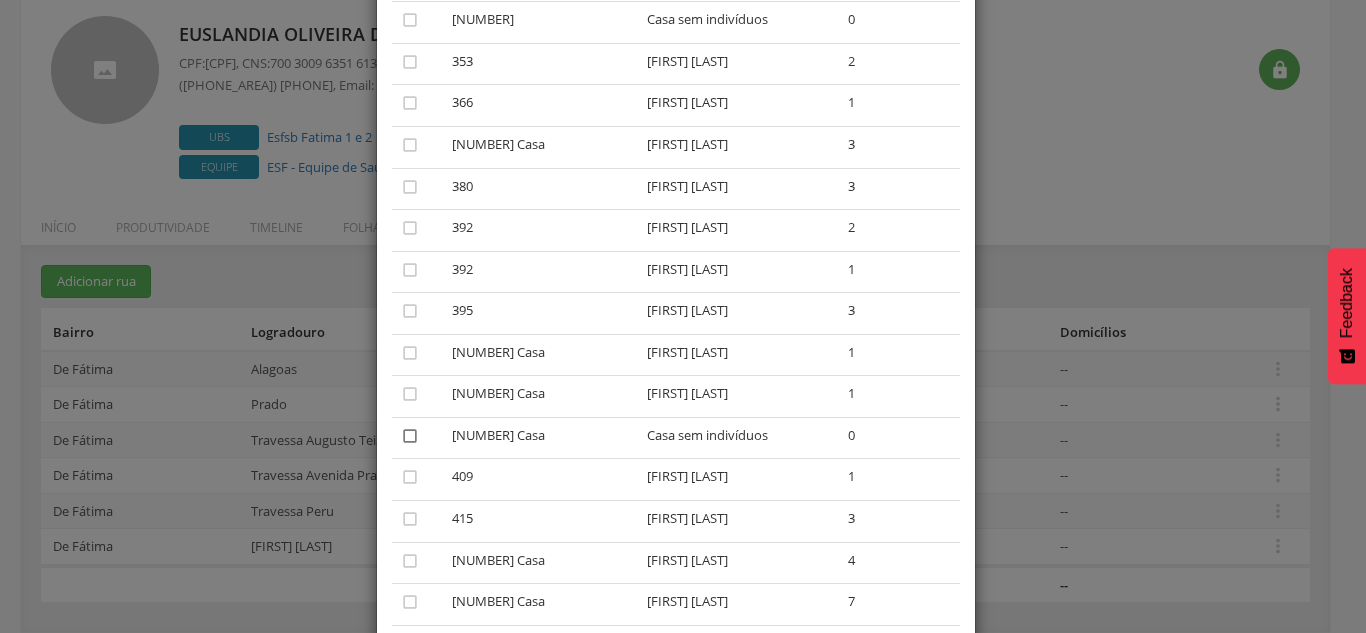 click on "" at bounding box center (410, 436) 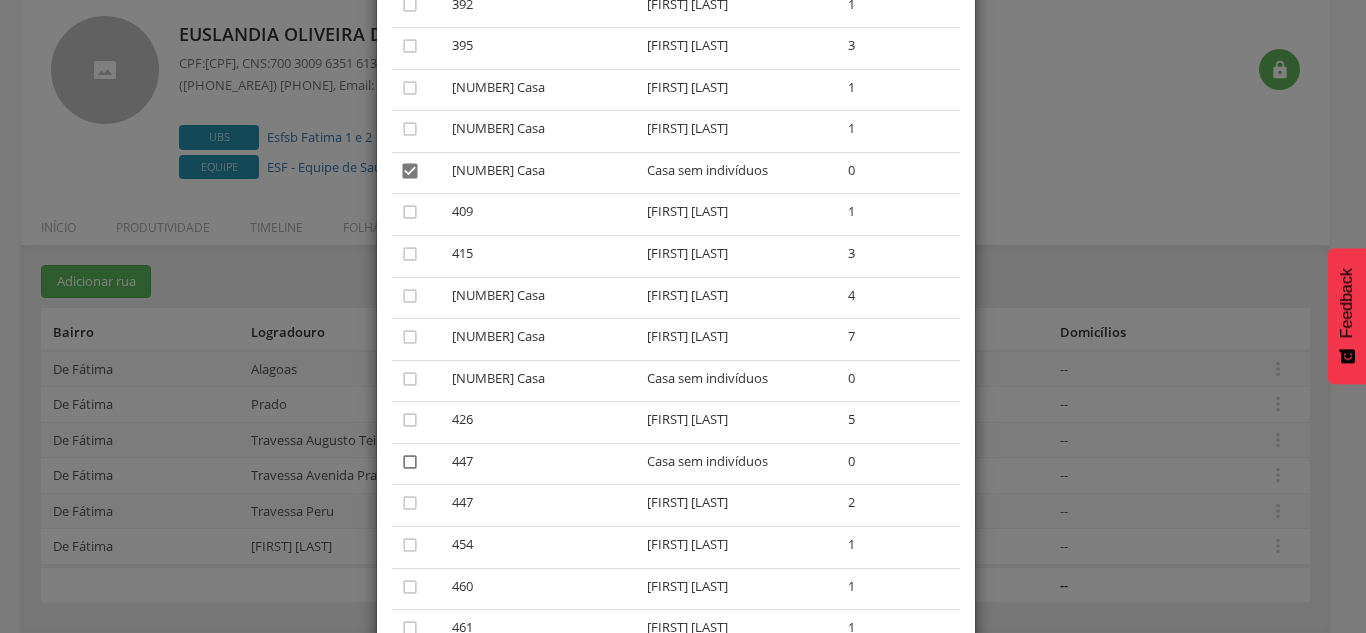 click on "" at bounding box center [410, 462] 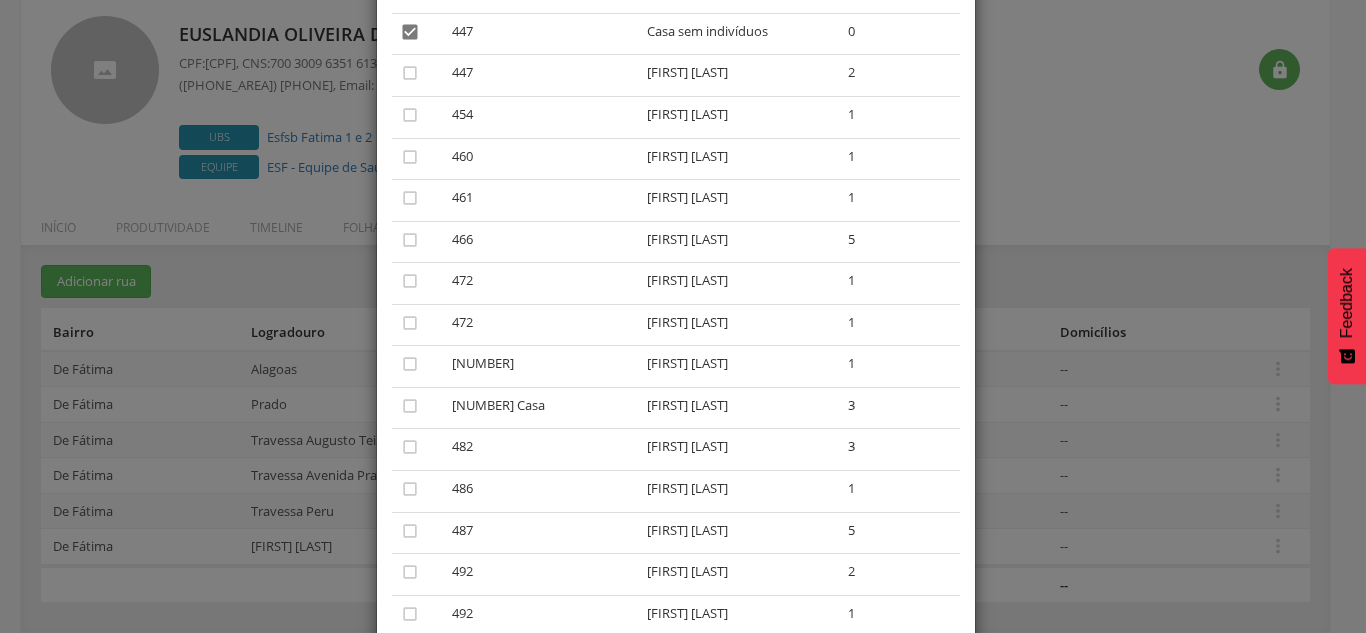scroll, scrollTop: 1591, scrollLeft: 0, axis: vertical 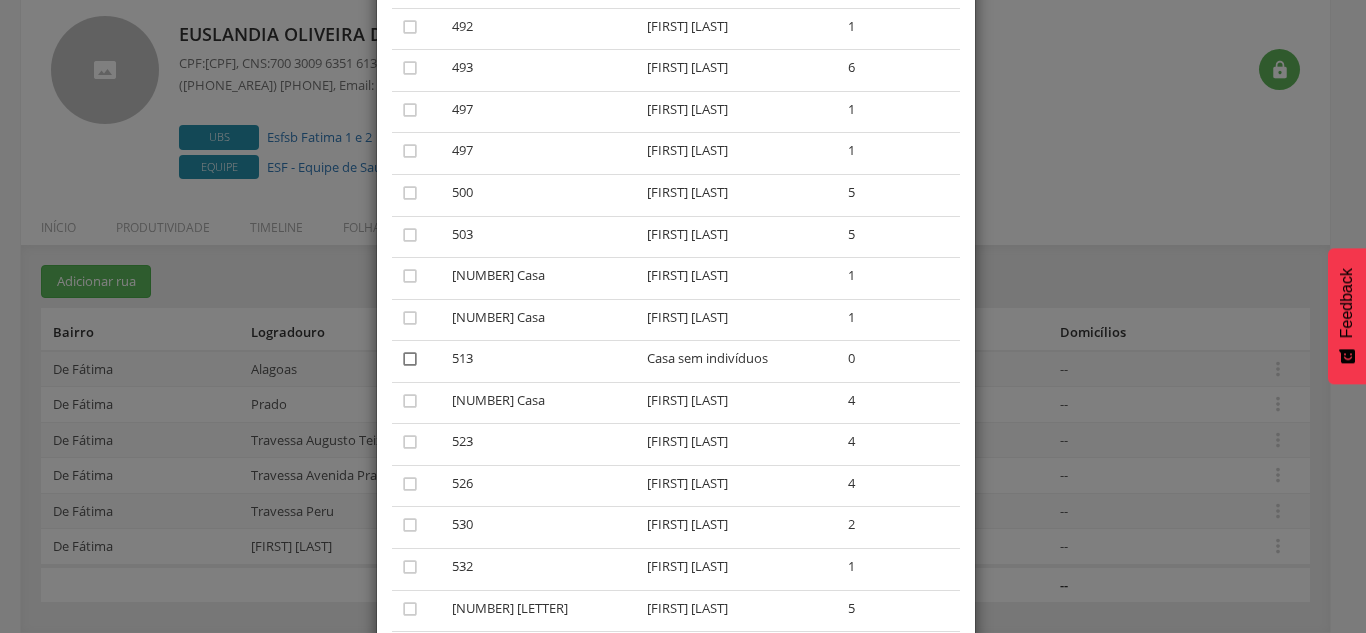 click on "" at bounding box center (410, 359) 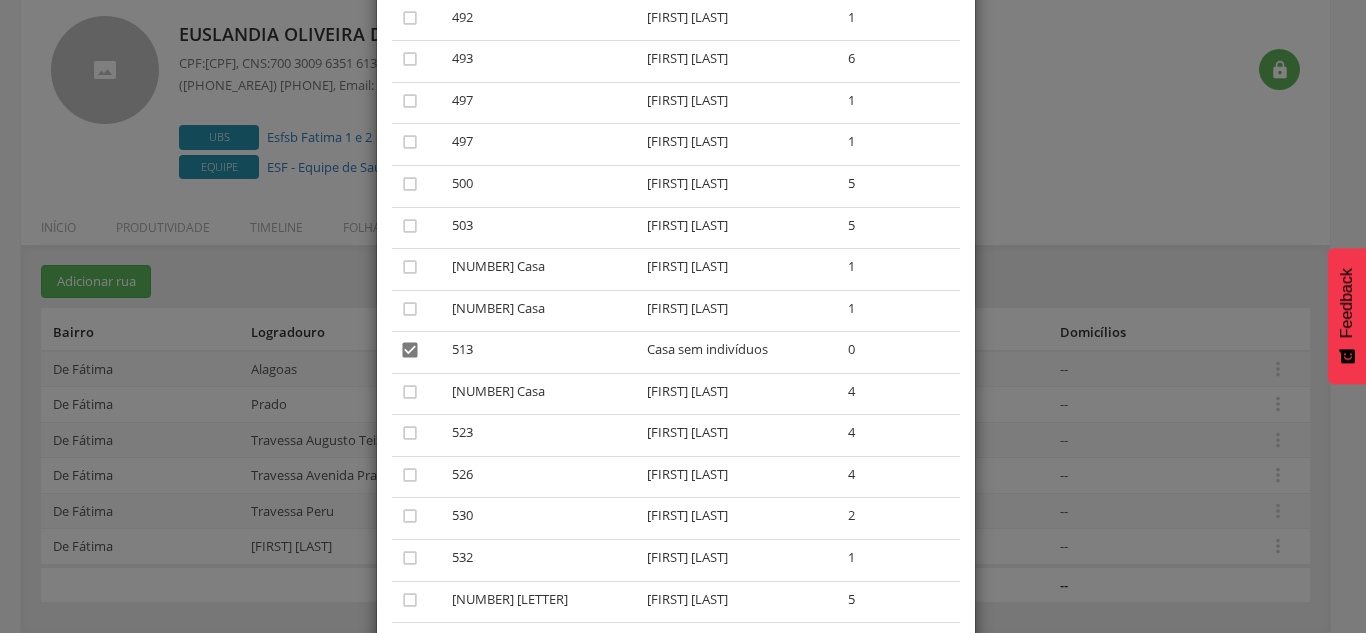 click on "" at bounding box center [410, 350] 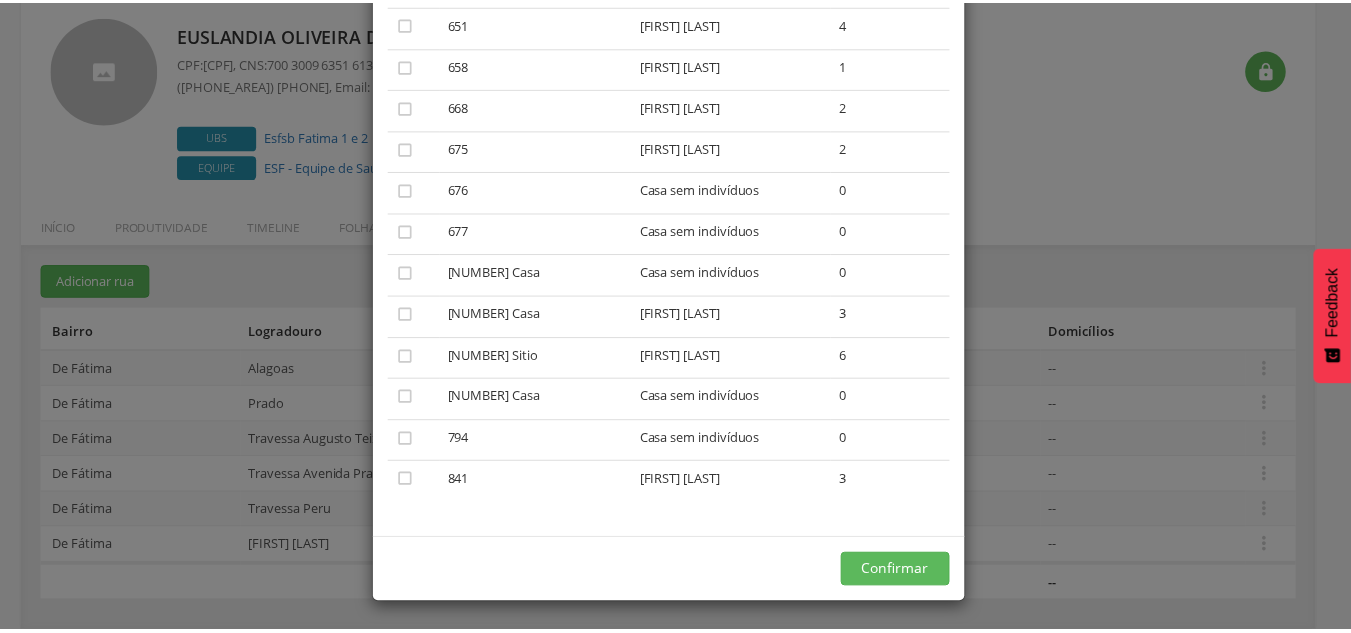 scroll, scrollTop: 3387, scrollLeft: 0, axis: vertical 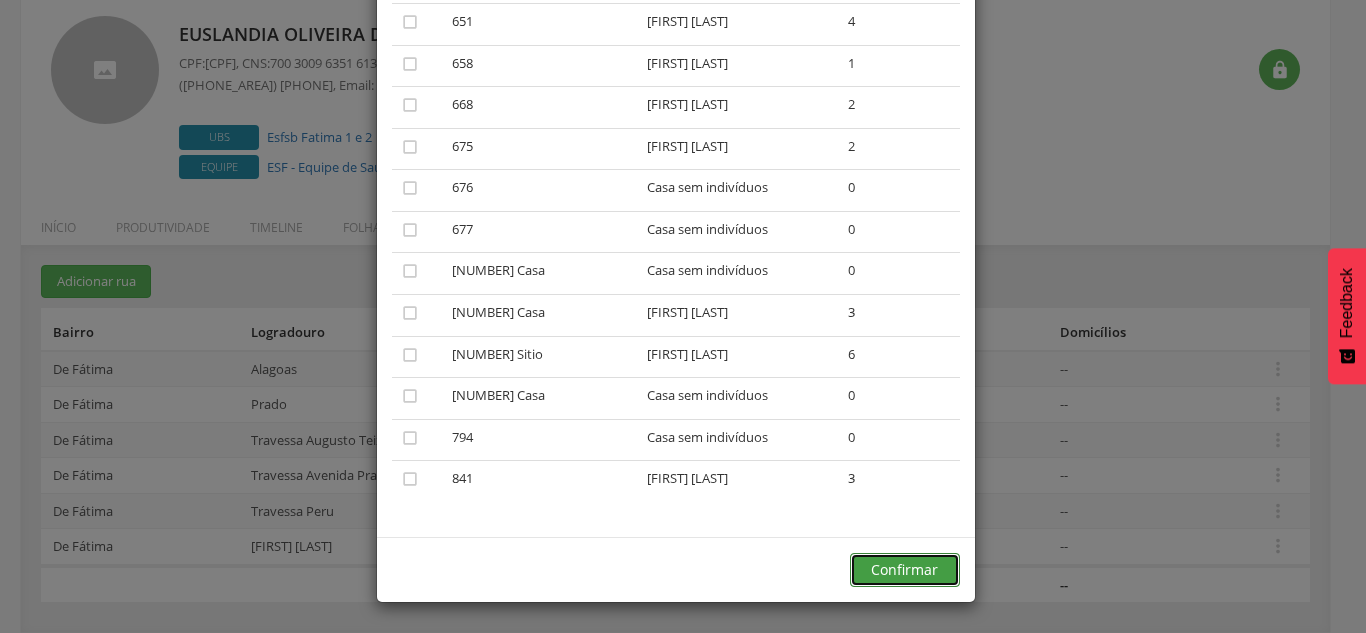 click on "Confirmar" at bounding box center [905, 570] 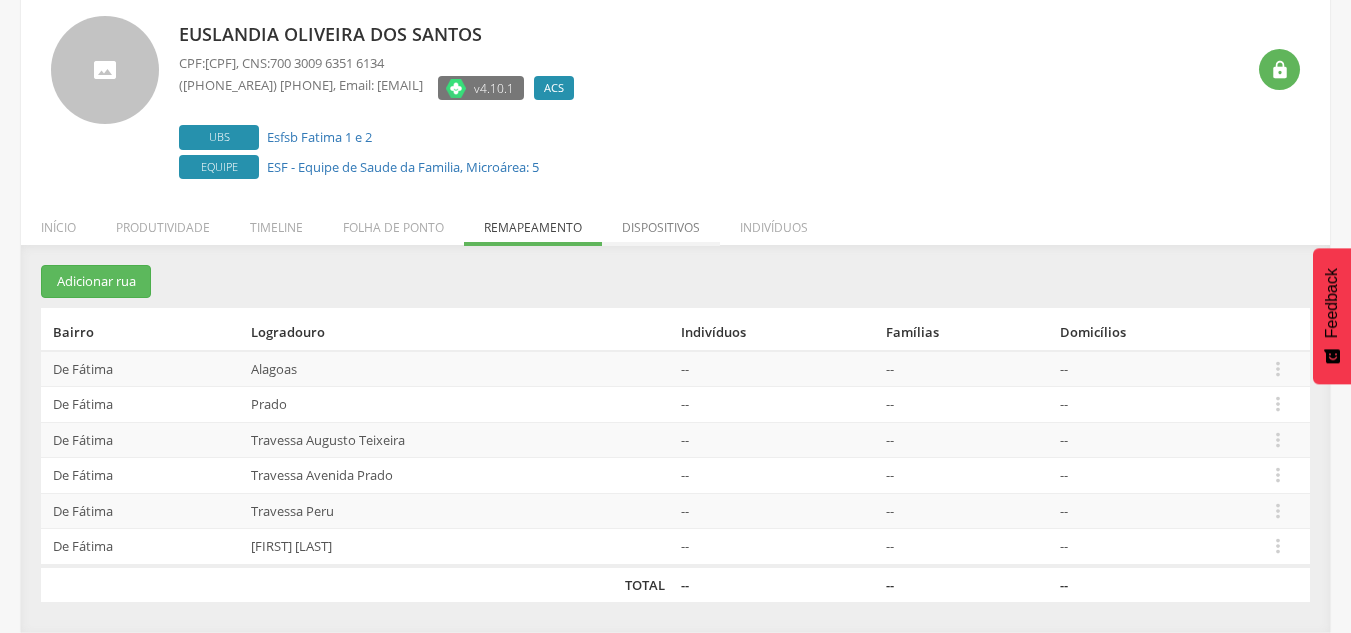 click on "Dispositivos" at bounding box center [661, 222] 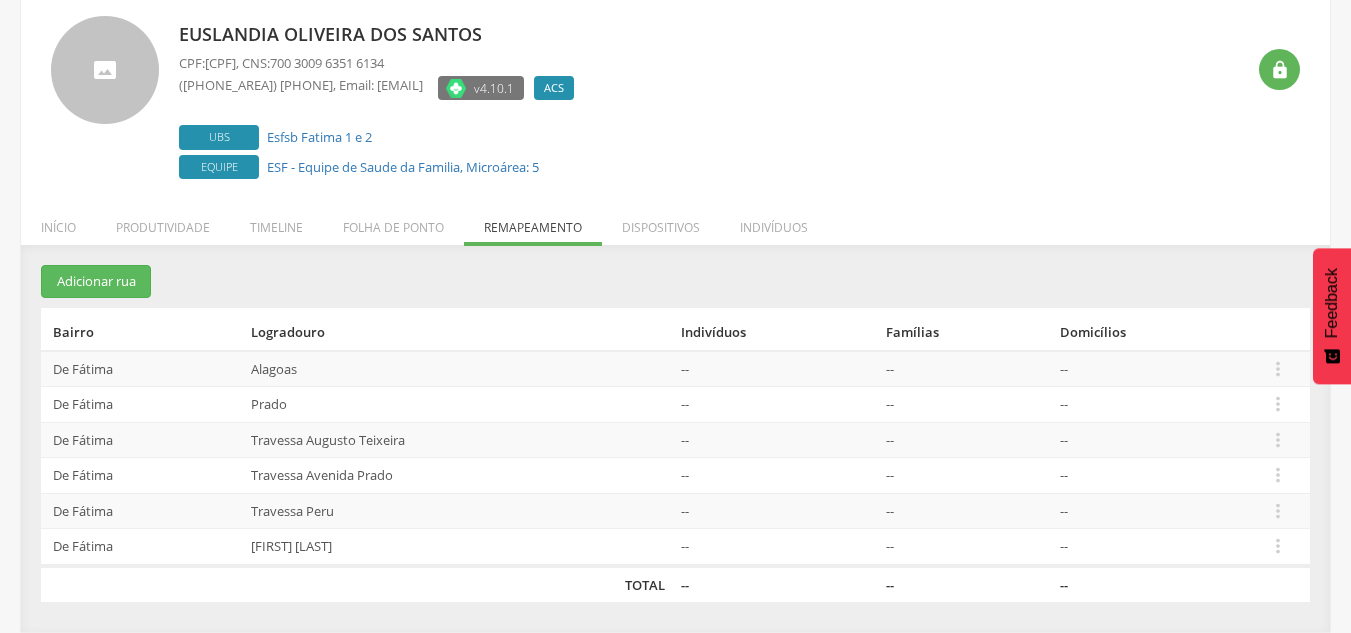 scroll, scrollTop: 60, scrollLeft: 0, axis: vertical 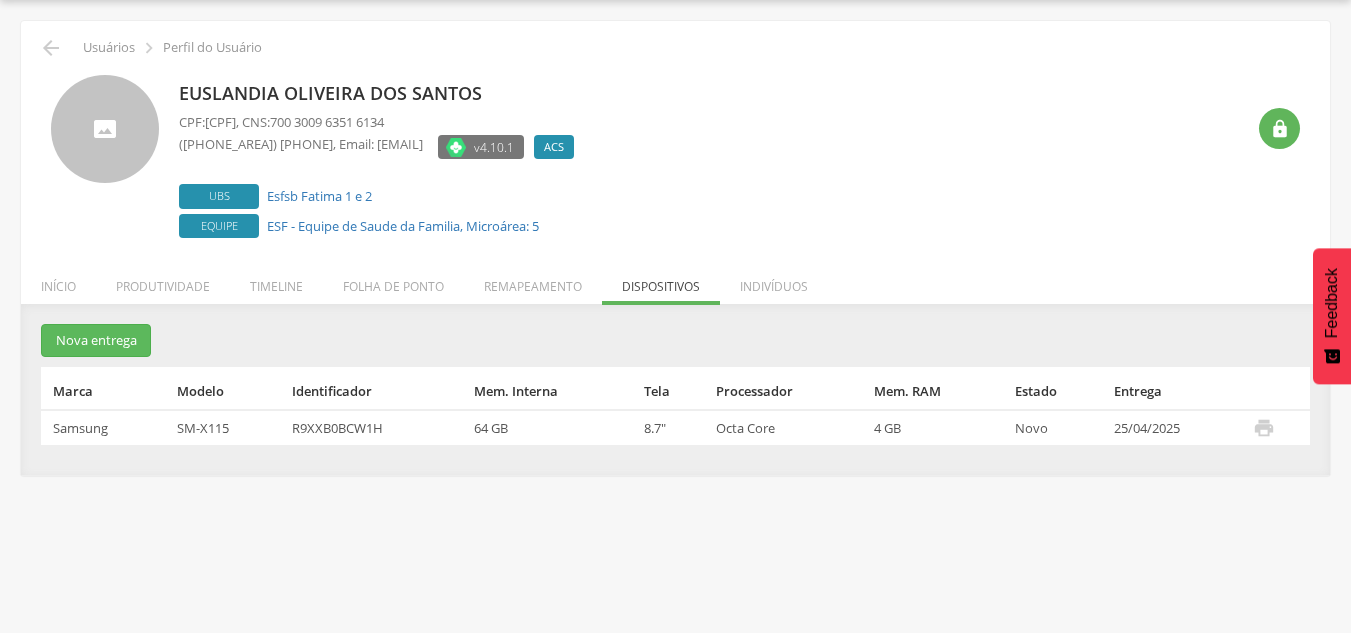 drag, startPoint x: 792, startPoint y: 279, endPoint x: 773, endPoint y: 277, distance: 19.104973 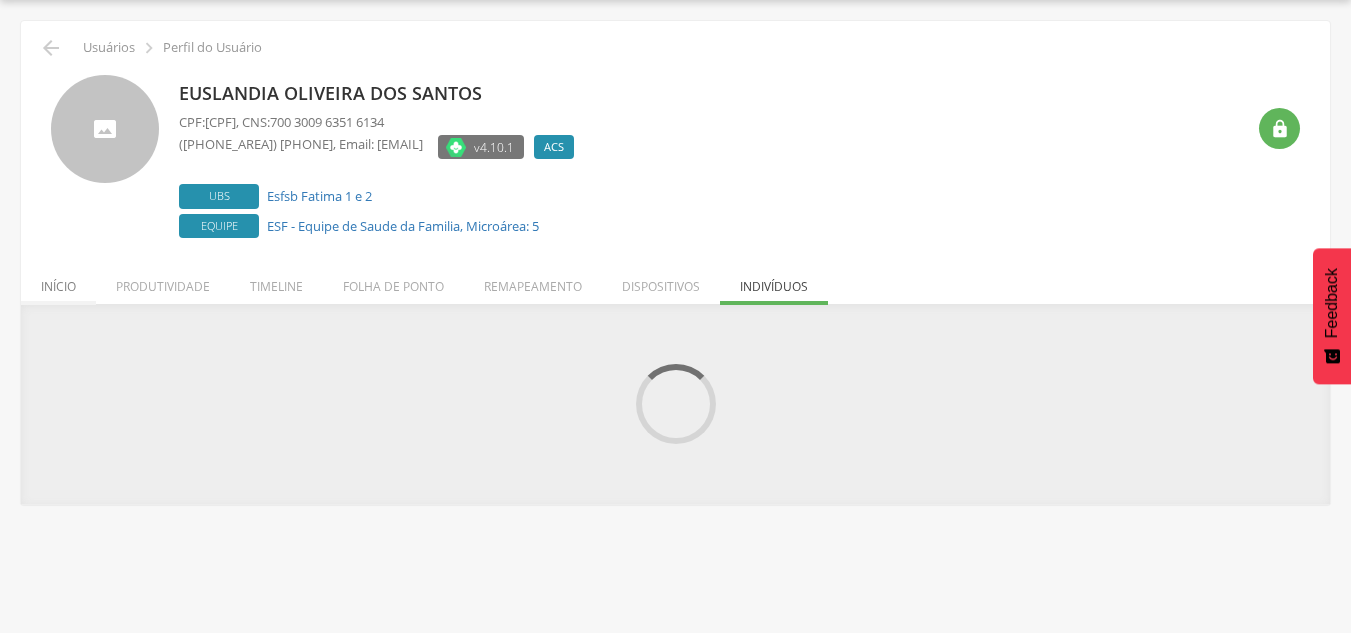 click on "Início" at bounding box center [58, 281] 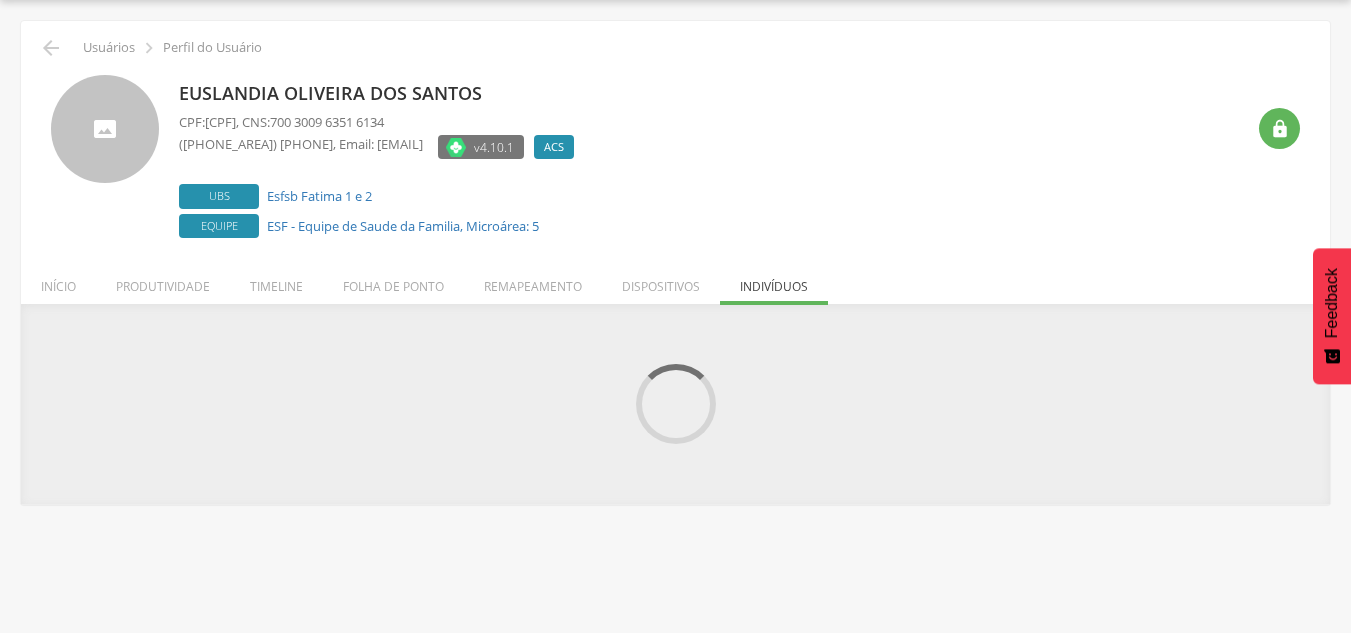 scroll, scrollTop: 119, scrollLeft: 0, axis: vertical 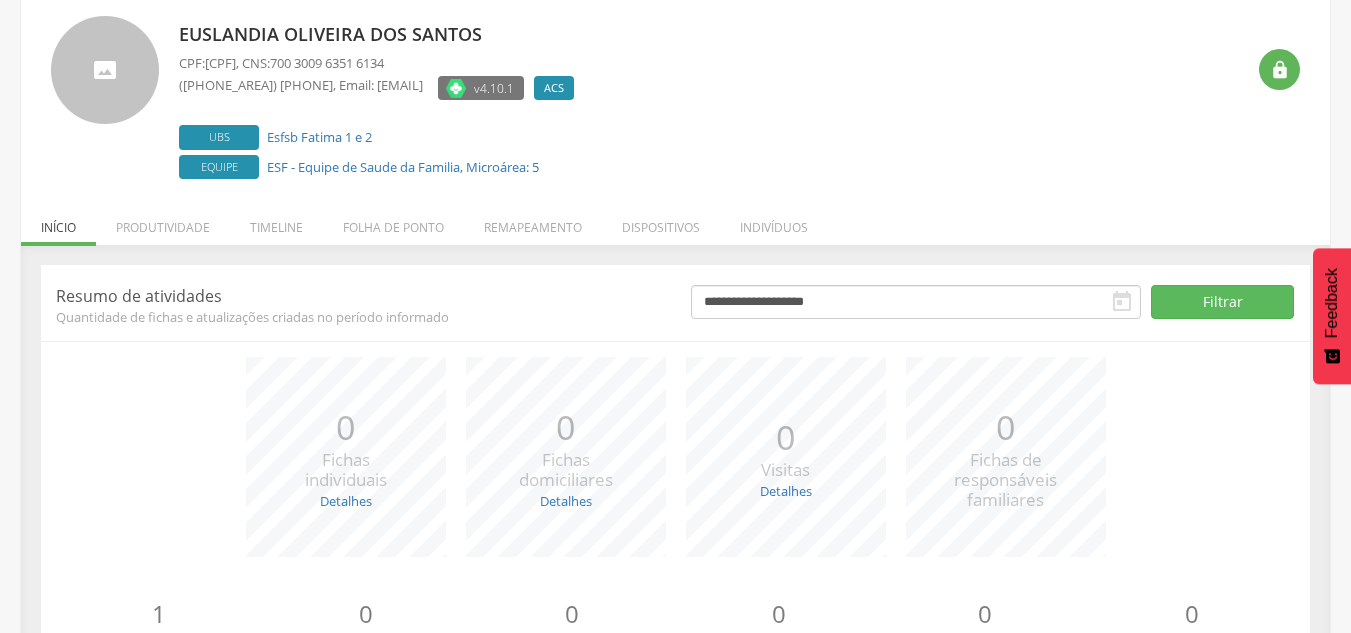 click on "Remapeamento" at bounding box center (533, 222) 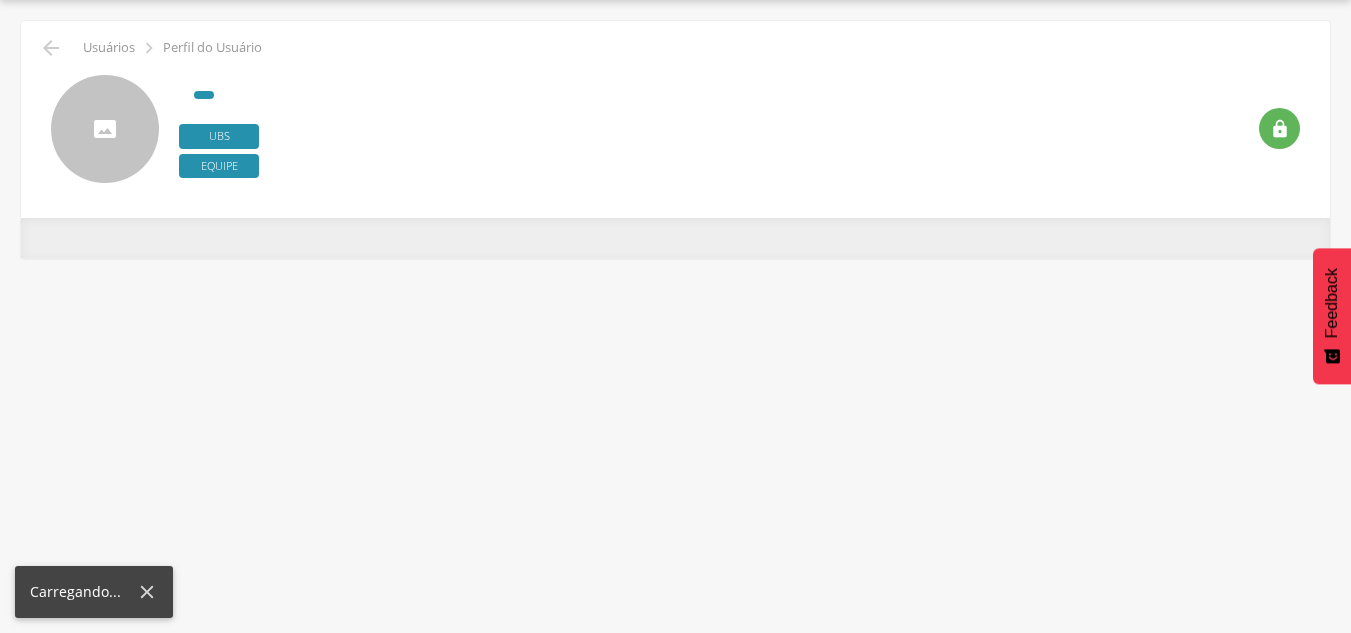 scroll, scrollTop: 60, scrollLeft: 0, axis: vertical 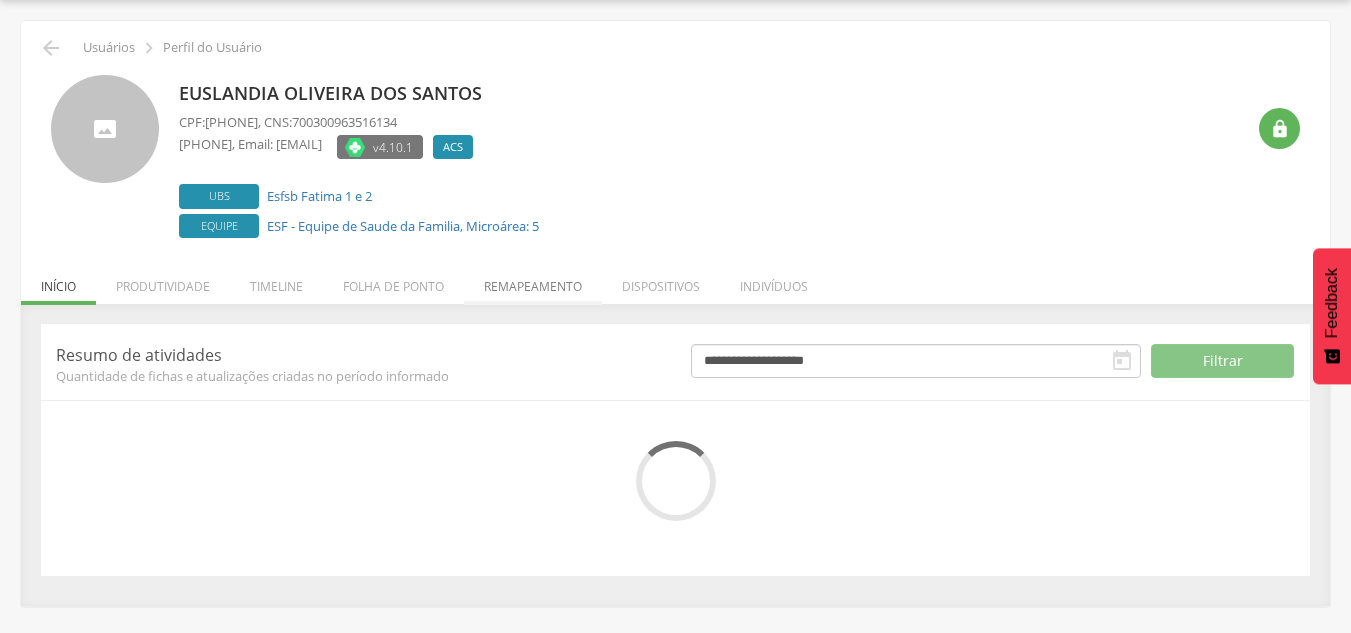 click on "Remapeamento" at bounding box center [533, 281] 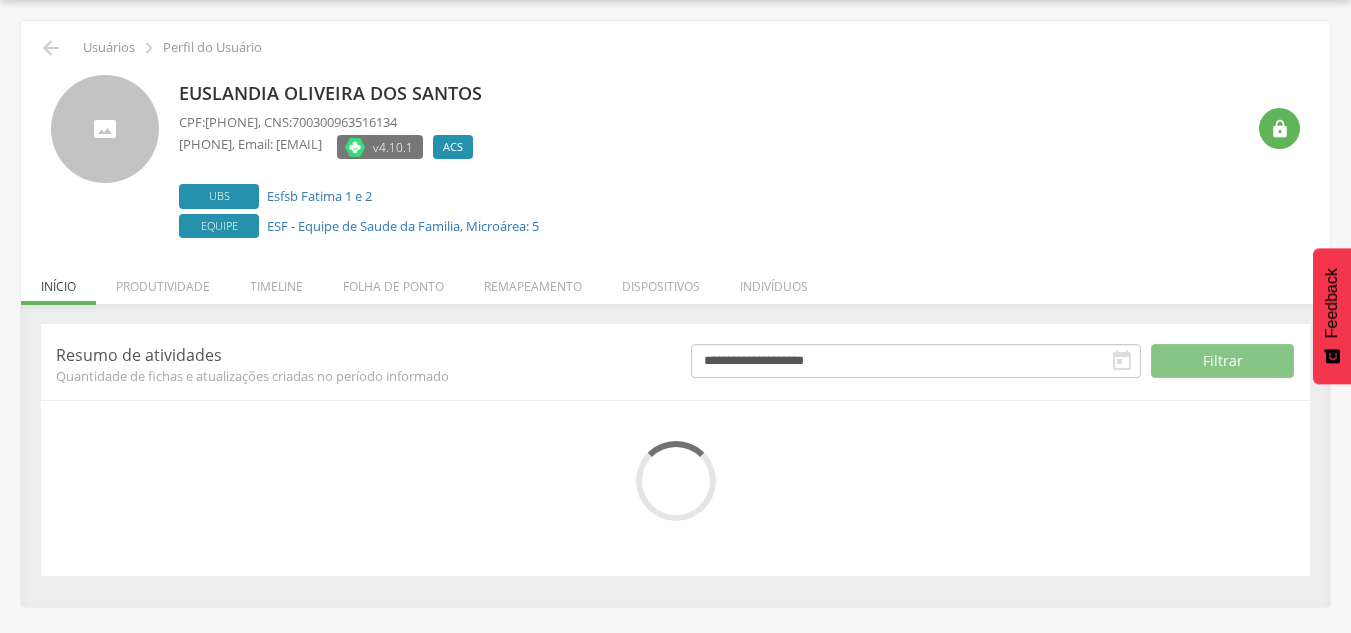 scroll, scrollTop: 119, scrollLeft: 0, axis: vertical 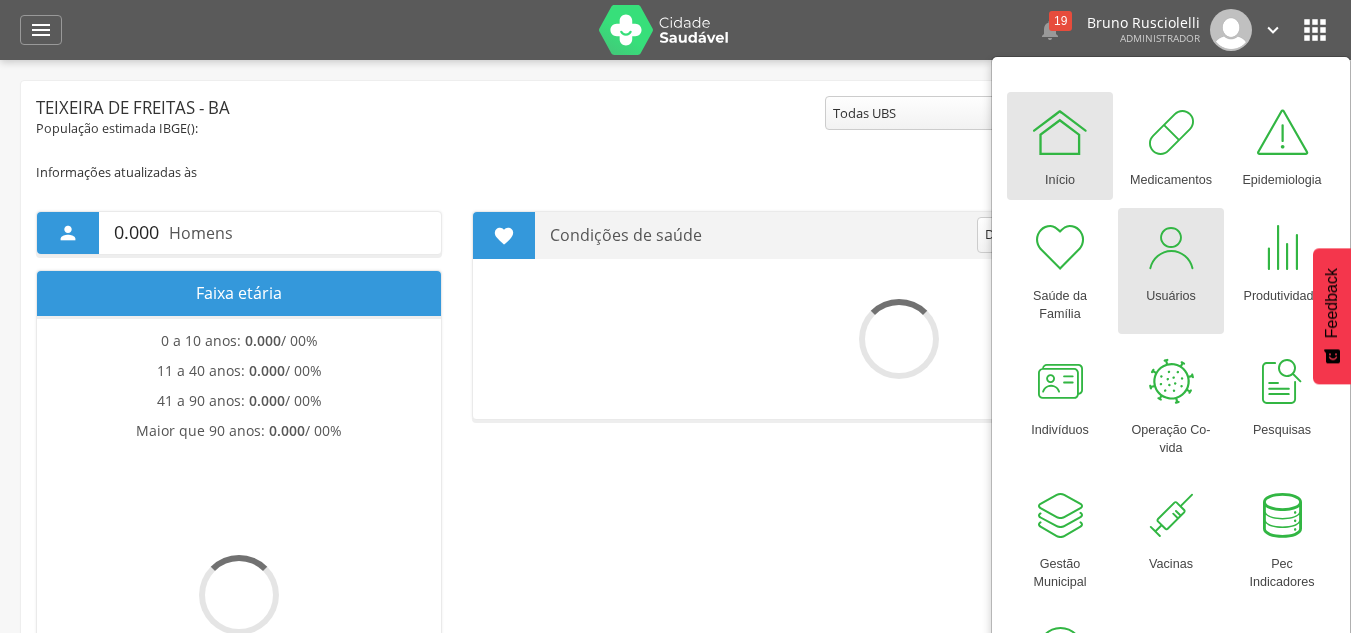 click at bounding box center [1171, 248] 